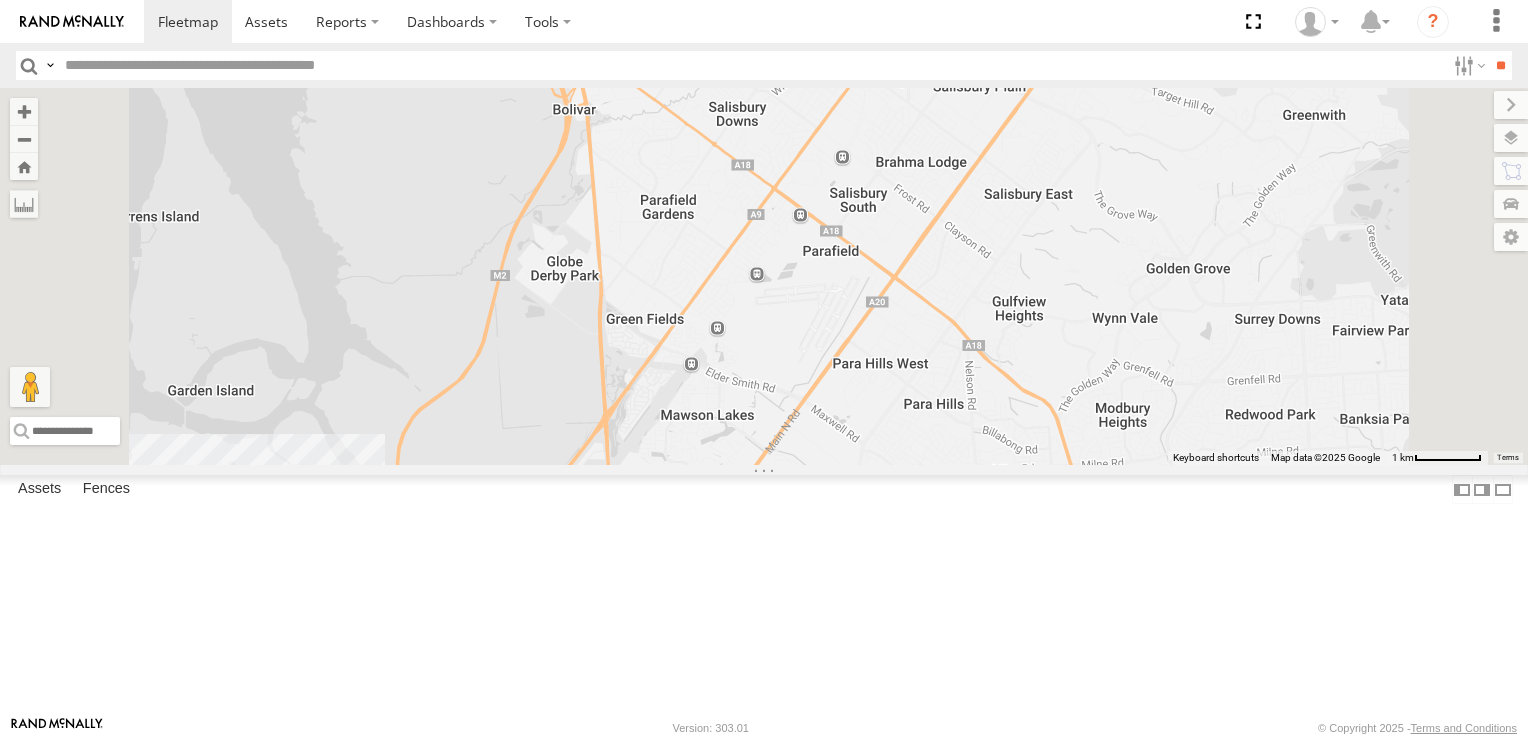 scroll, scrollTop: 0, scrollLeft: 0, axis: both 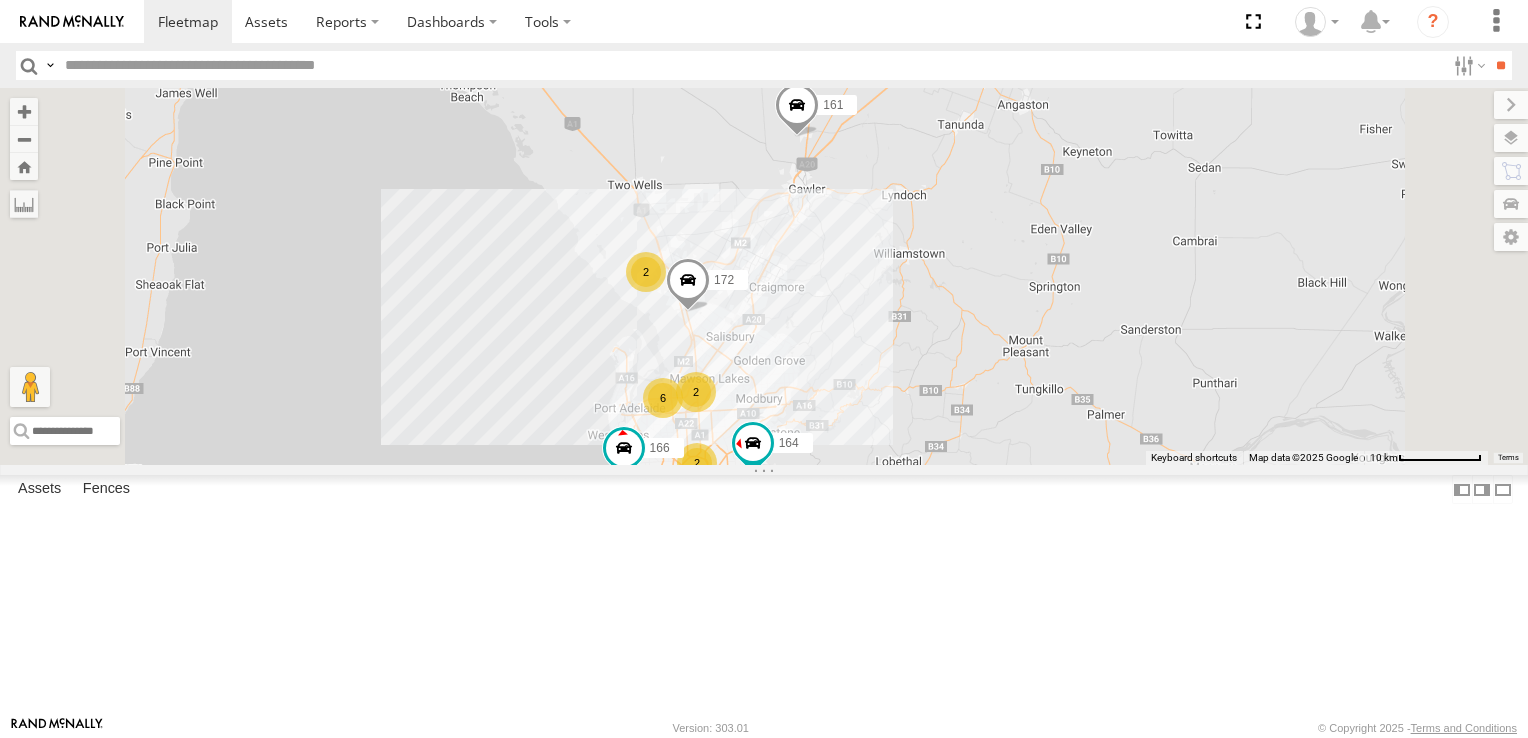 click on "2" at bounding box center [646, 272] 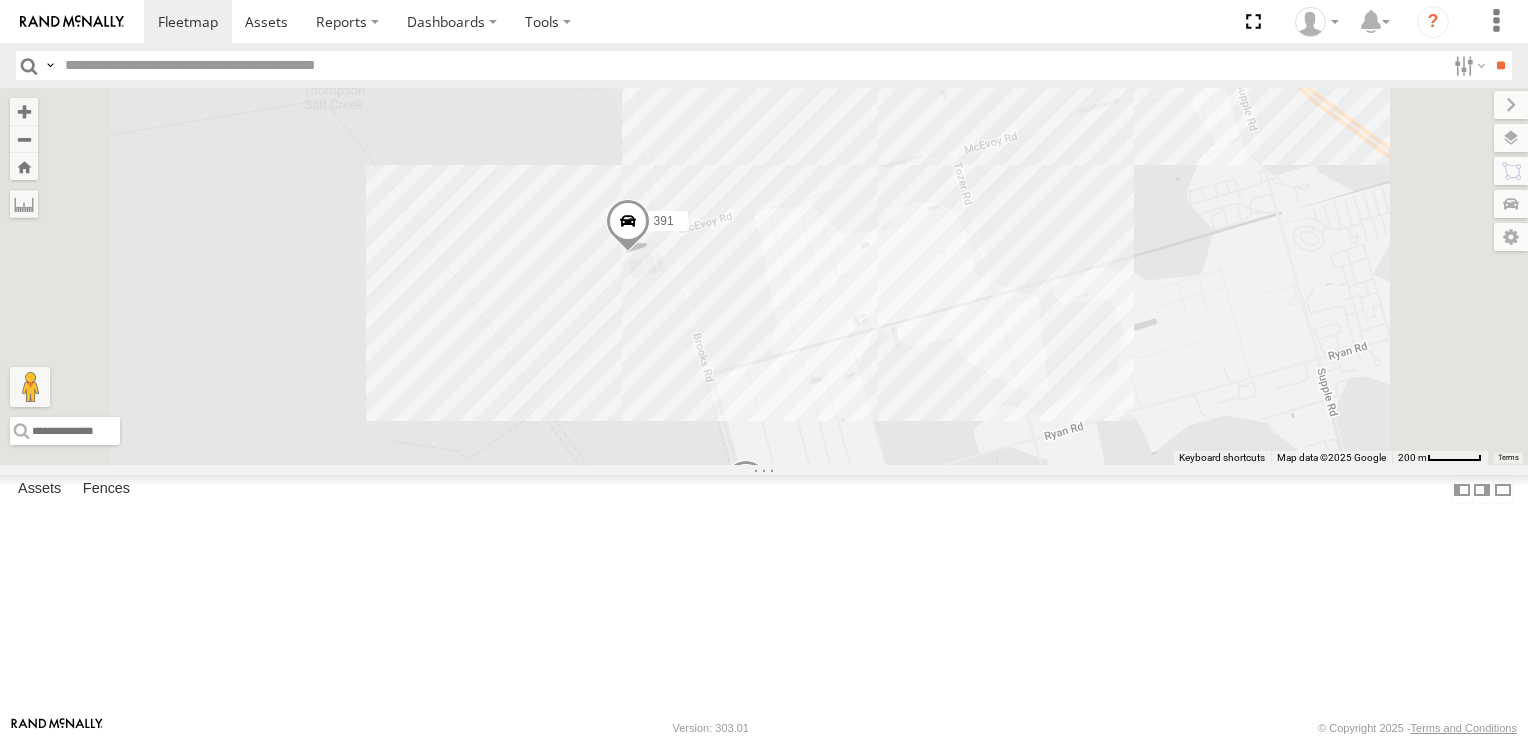 drag, startPoint x: 866, startPoint y: 356, endPoint x: 830, endPoint y: 490, distance: 138.75157 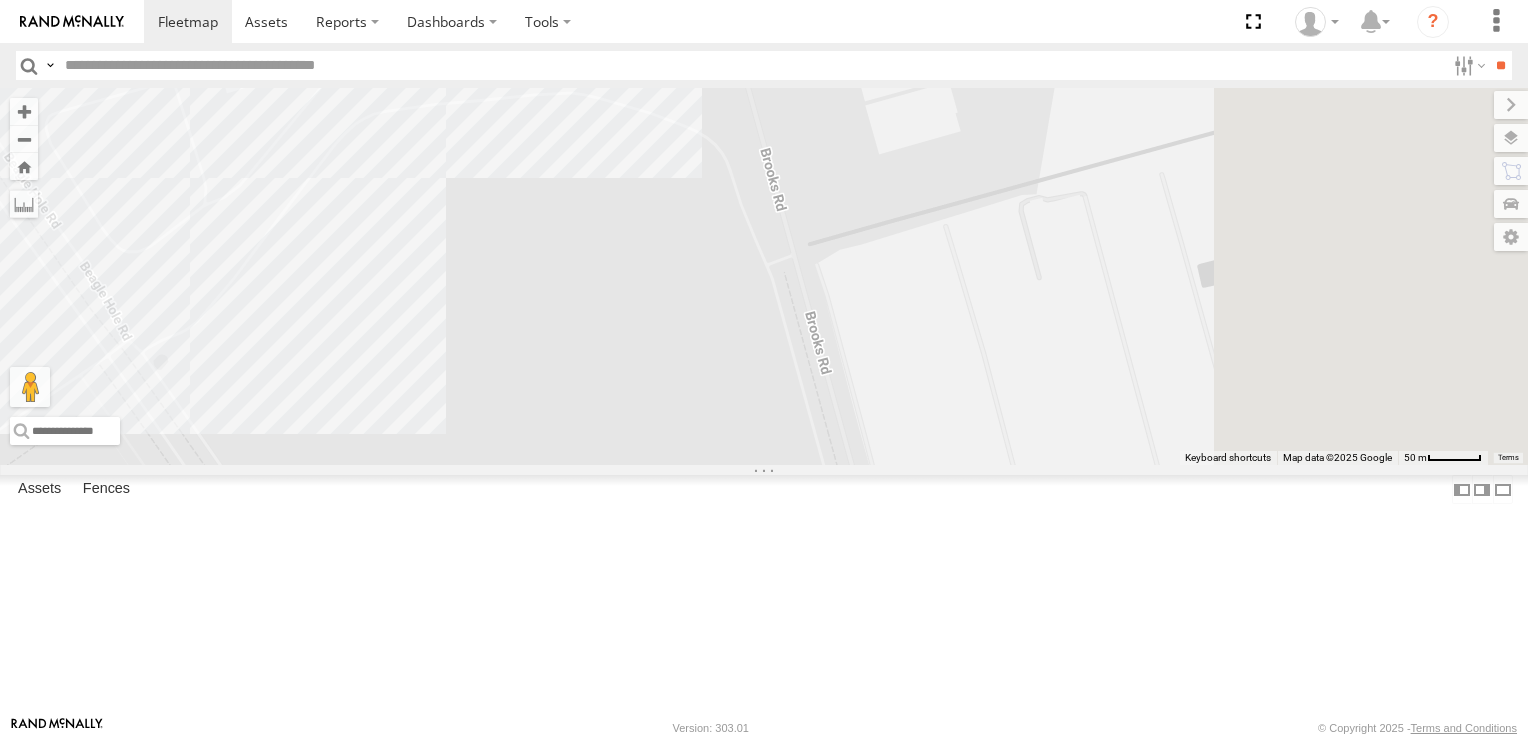 drag, startPoint x: 1008, startPoint y: 541, endPoint x: 892, endPoint y: 198, distance: 362.08426 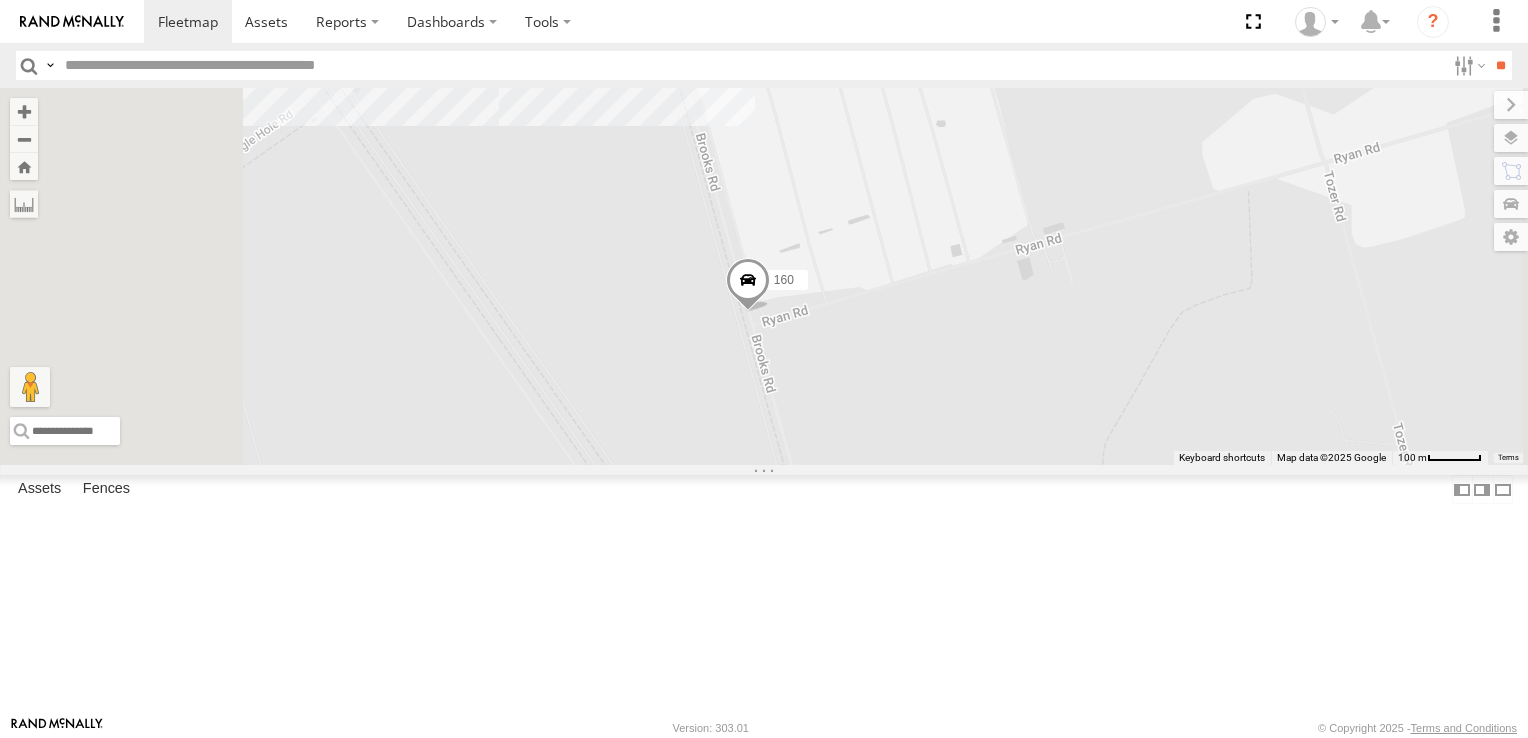 drag, startPoint x: 955, startPoint y: 491, endPoint x: 957, endPoint y: 307, distance: 184.01086 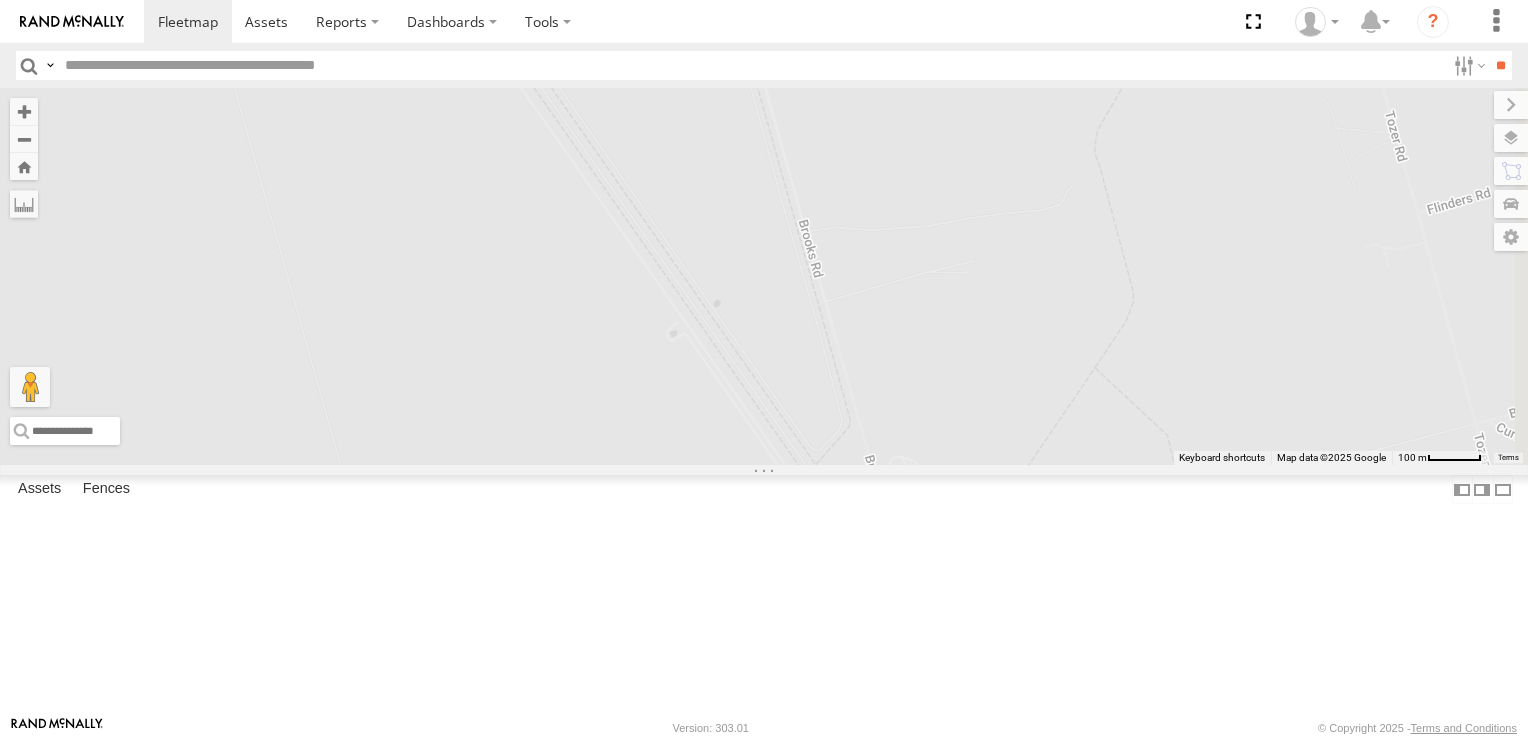 drag, startPoint x: 982, startPoint y: 445, endPoint x: 950, endPoint y: 230, distance: 217.36835 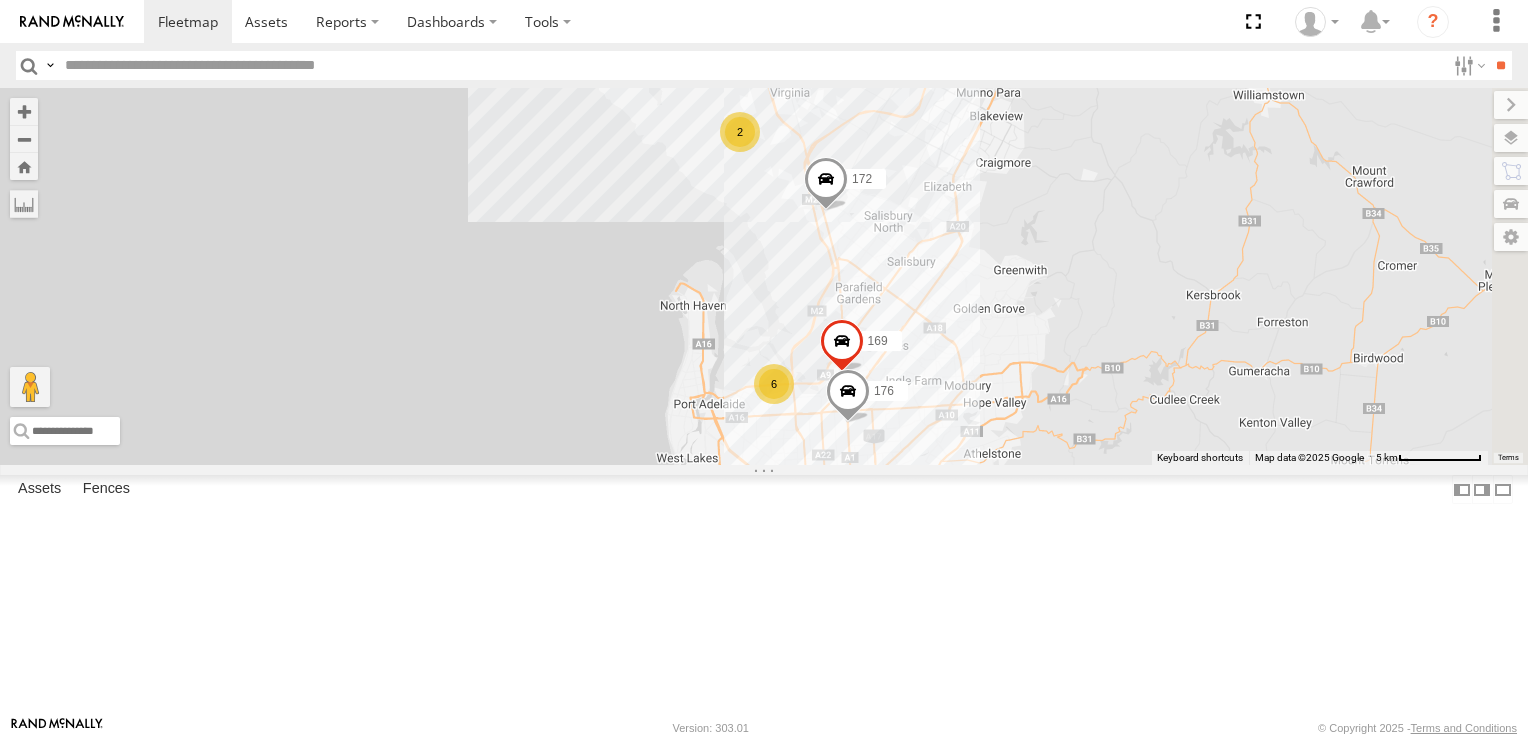 drag, startPoint x: 1068, startPoint y: 520, endPoint x: 1031, endPoint y: 381, distance: 143.8402 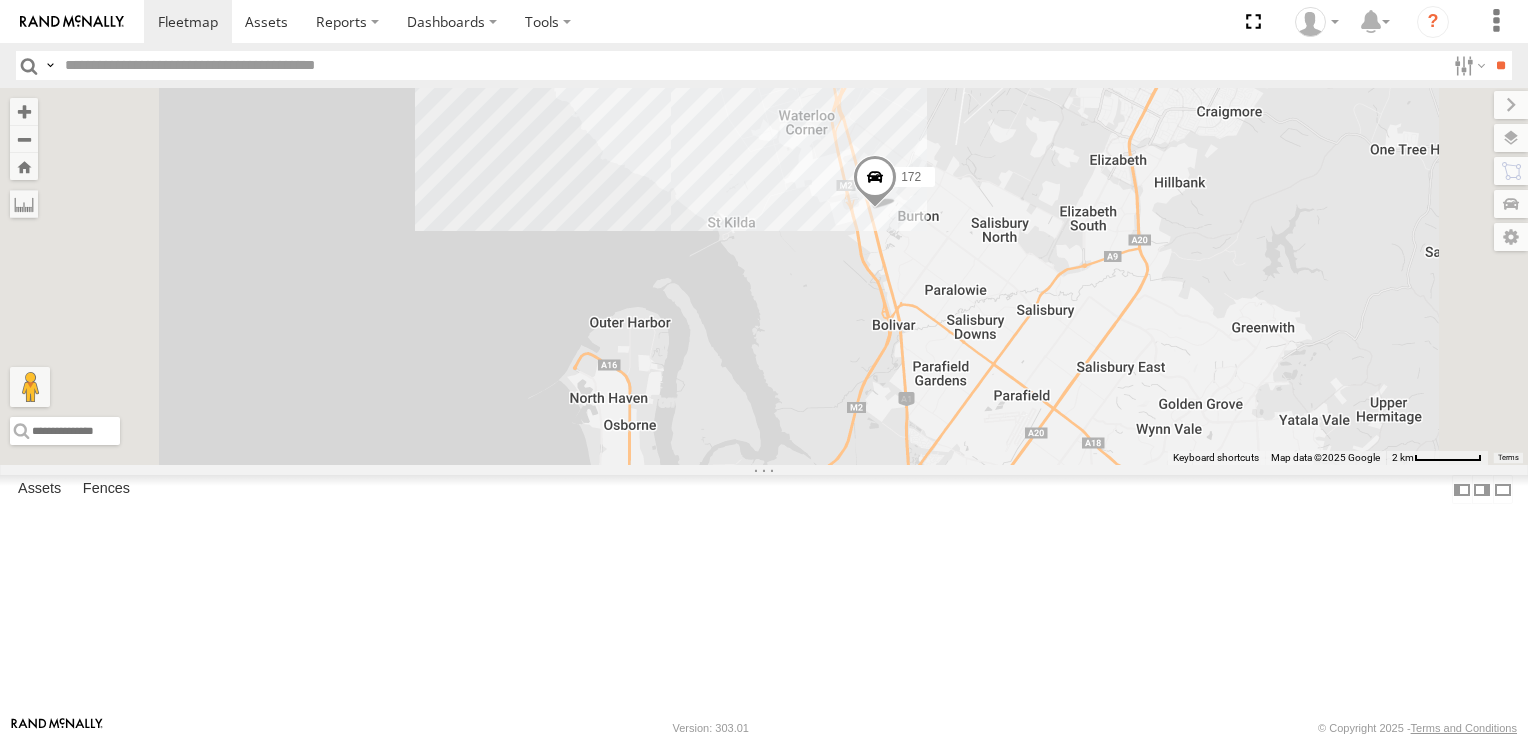 drag, startPoint x: 1234, startPoint y: 541, endPoint x: 1238, endPoint y: 582, distance: 41.19466 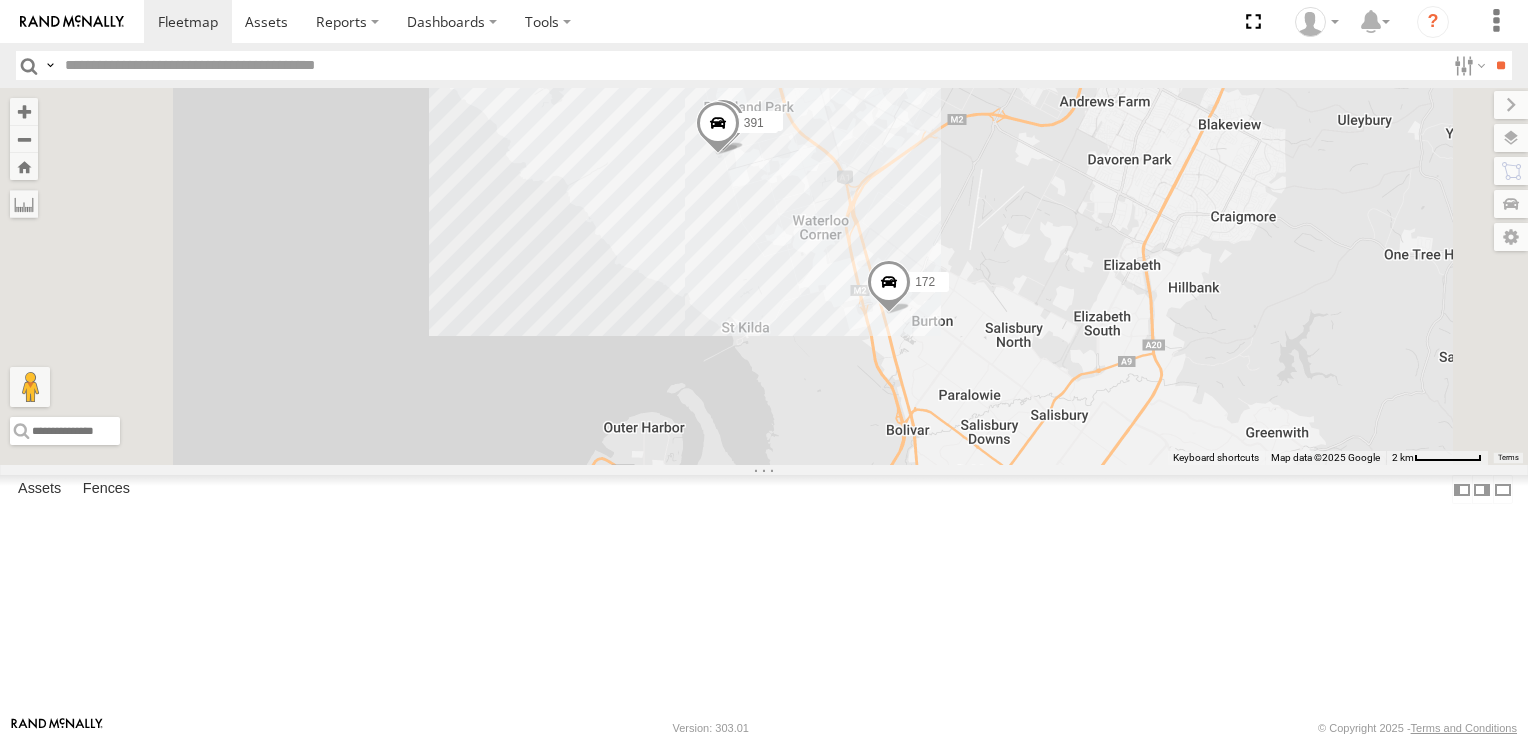 drag, startPoint x: 1034, startPoint y: 479, endPoint x: 1052, endPoint y: 574, distance: 96.69022 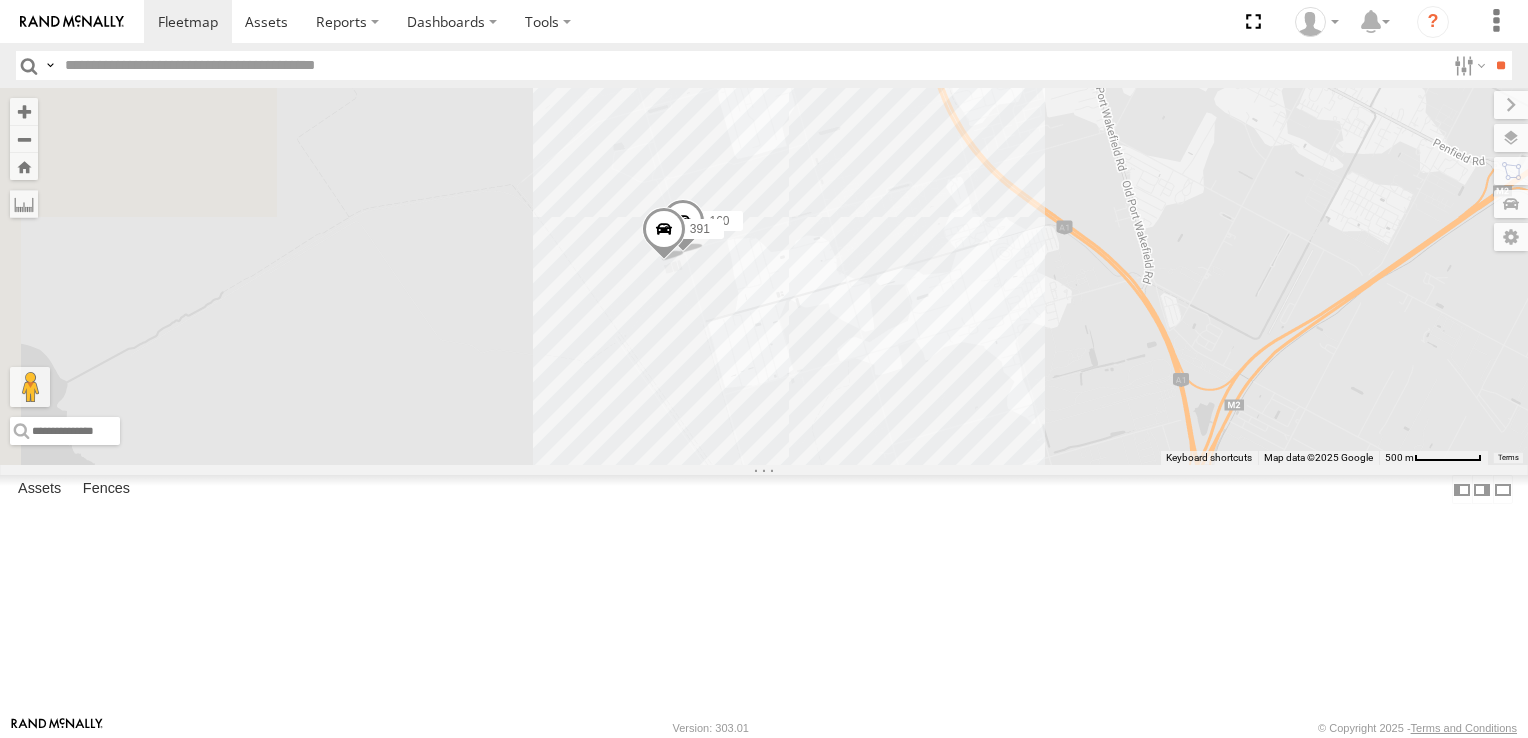 drag, startPoint x: 934, startPoint y: 270, endPoint x: 1033, endPoint y: 664, distance: 406.24747 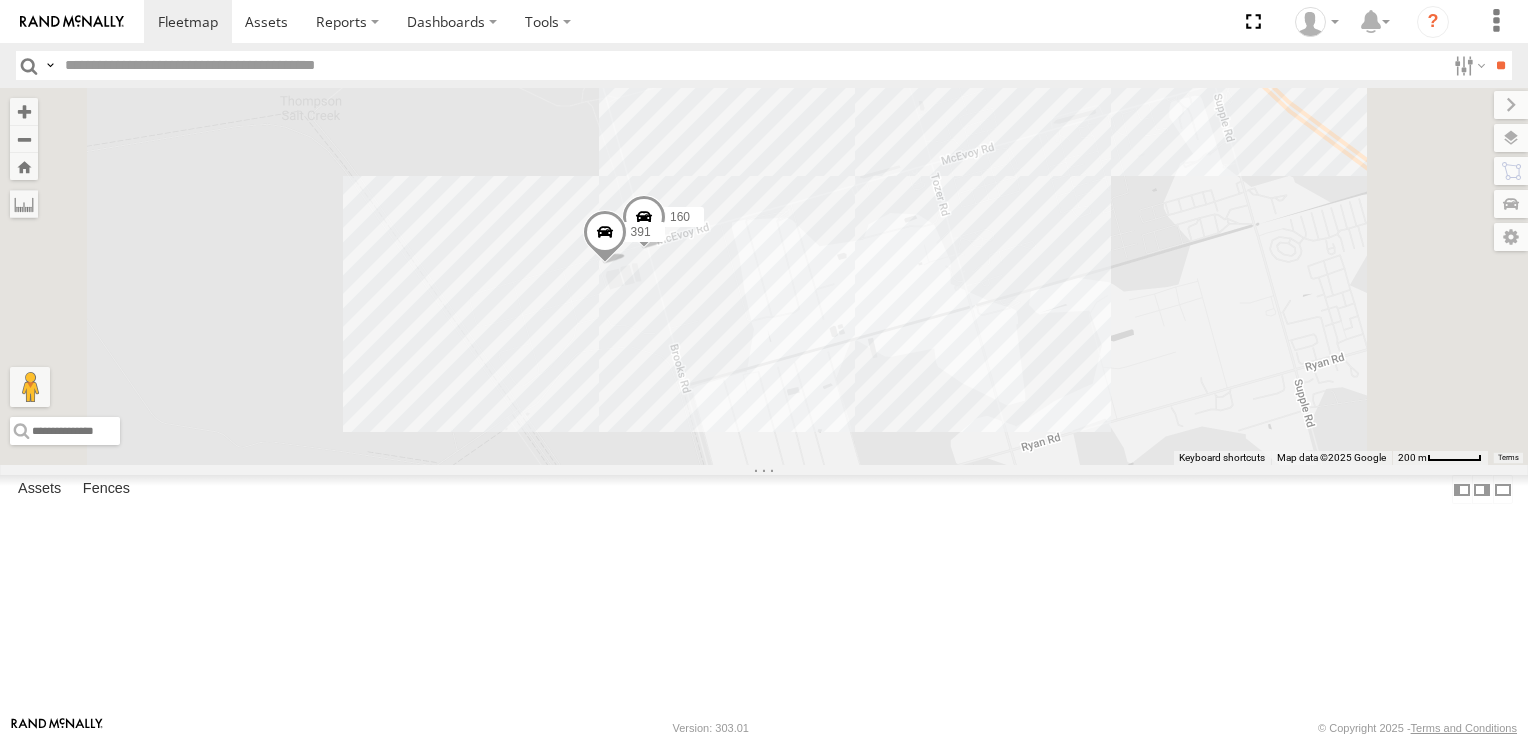 drag, startPoint x: 964, startPoint y: 352, endPoint x: 1026, endPoint y: 609, distance: 264.37283 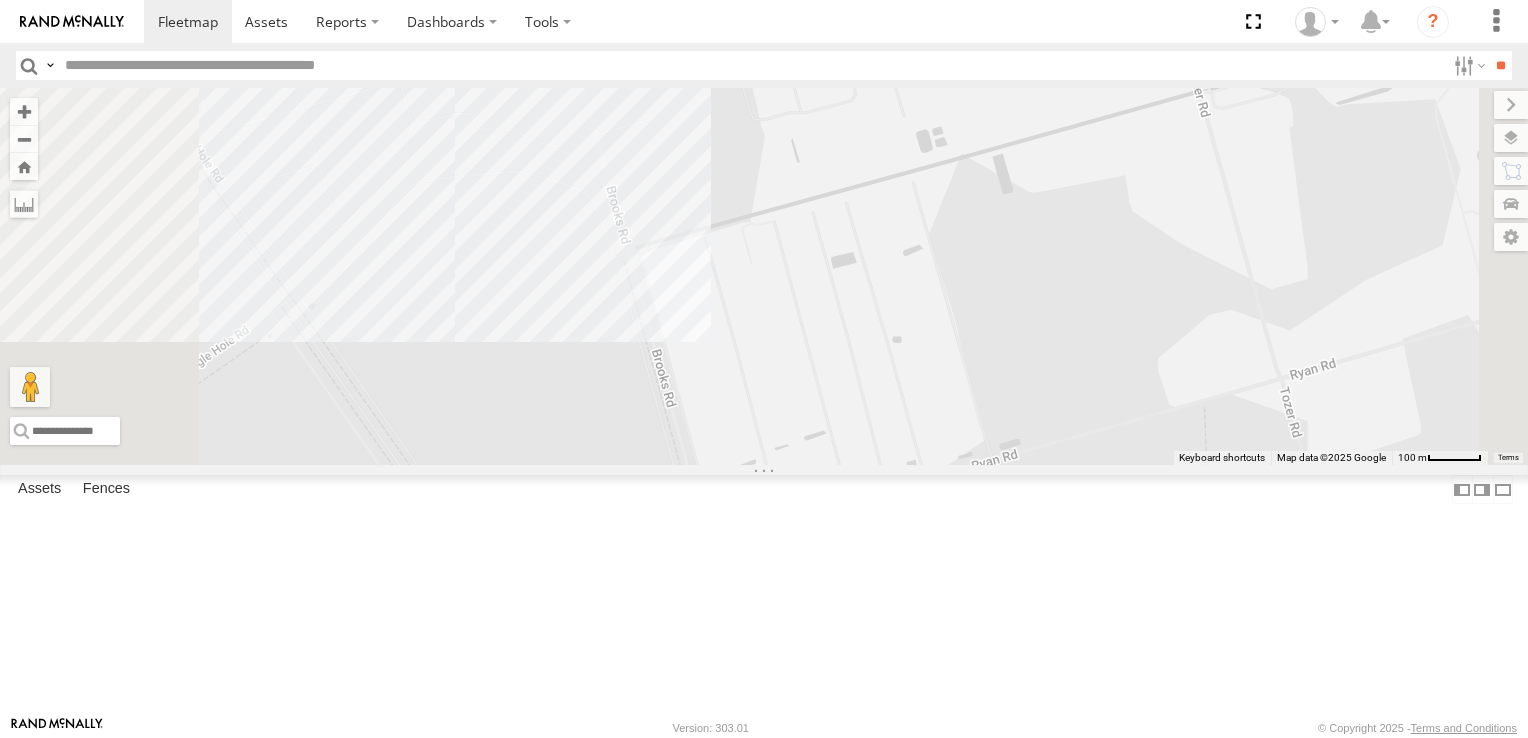 drag, startPoint x: 973, startPoint y: 382, endPoint x: 1007, endPoint y: 345, distance: 50.24938 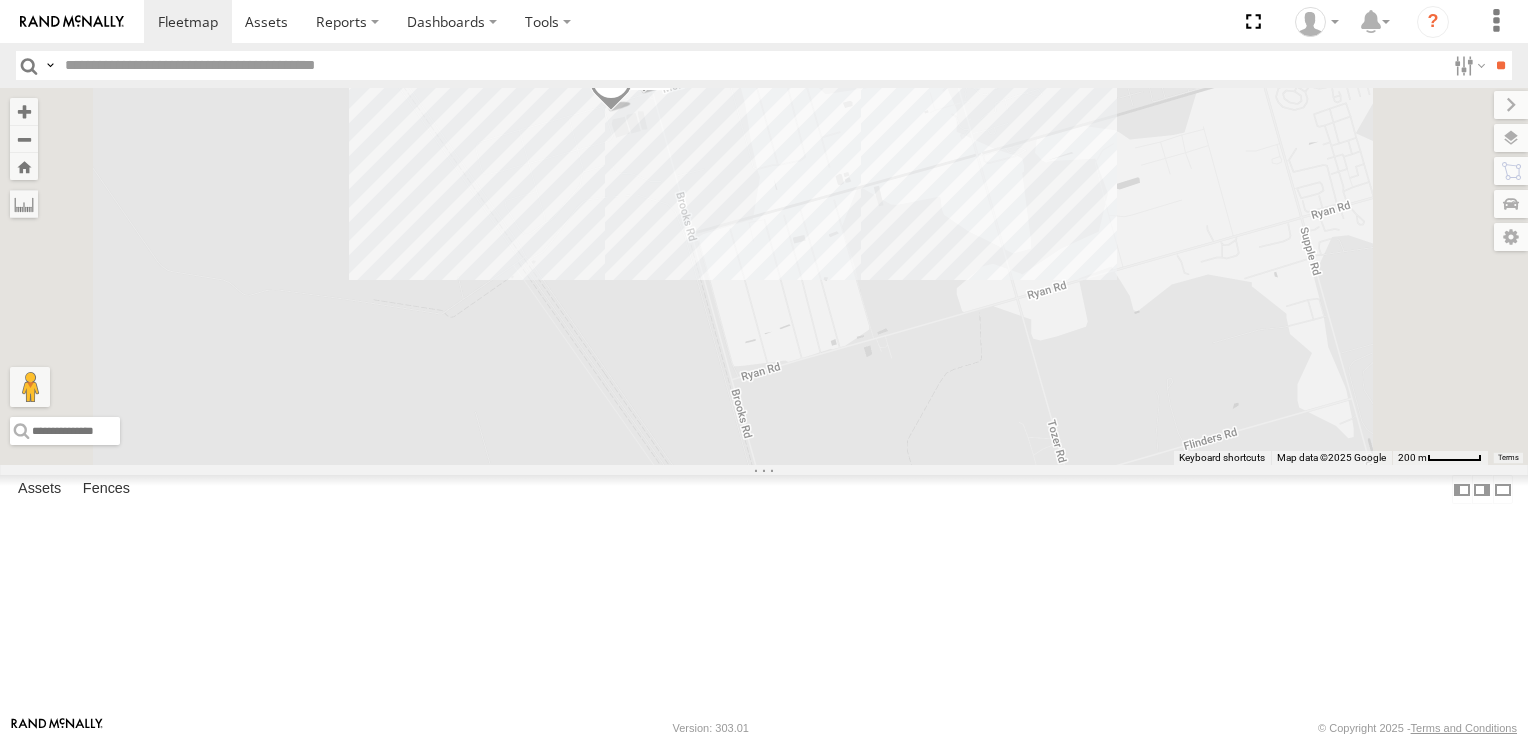 drag, startPoint x: 1124, startPoint y: 478, endPoint x: 948, endPoint y: 257, distance: 282.519 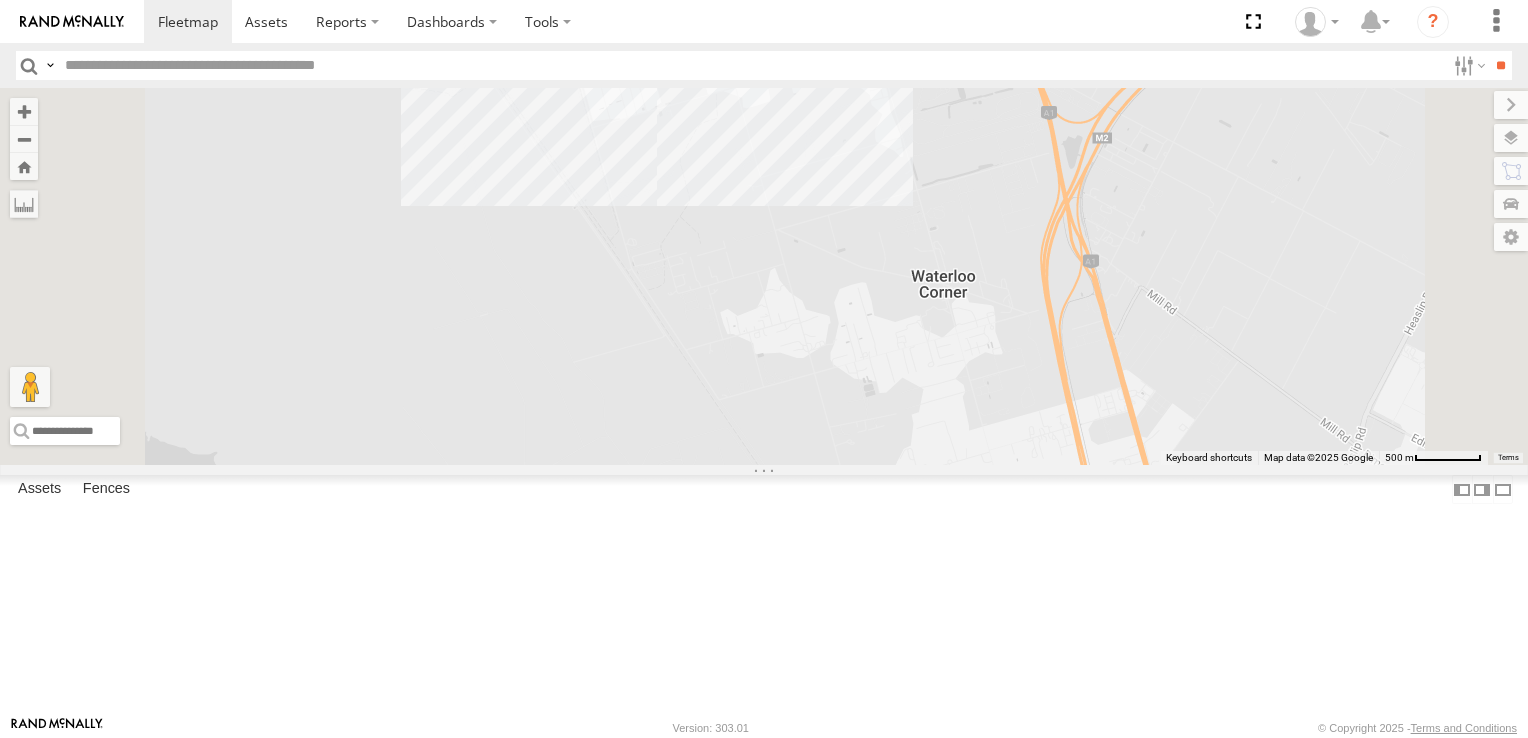 drag, startPoint x: 1045, startPoint y: 446, endPoint x: 953, endPoint y: 304, distance: 169.1981 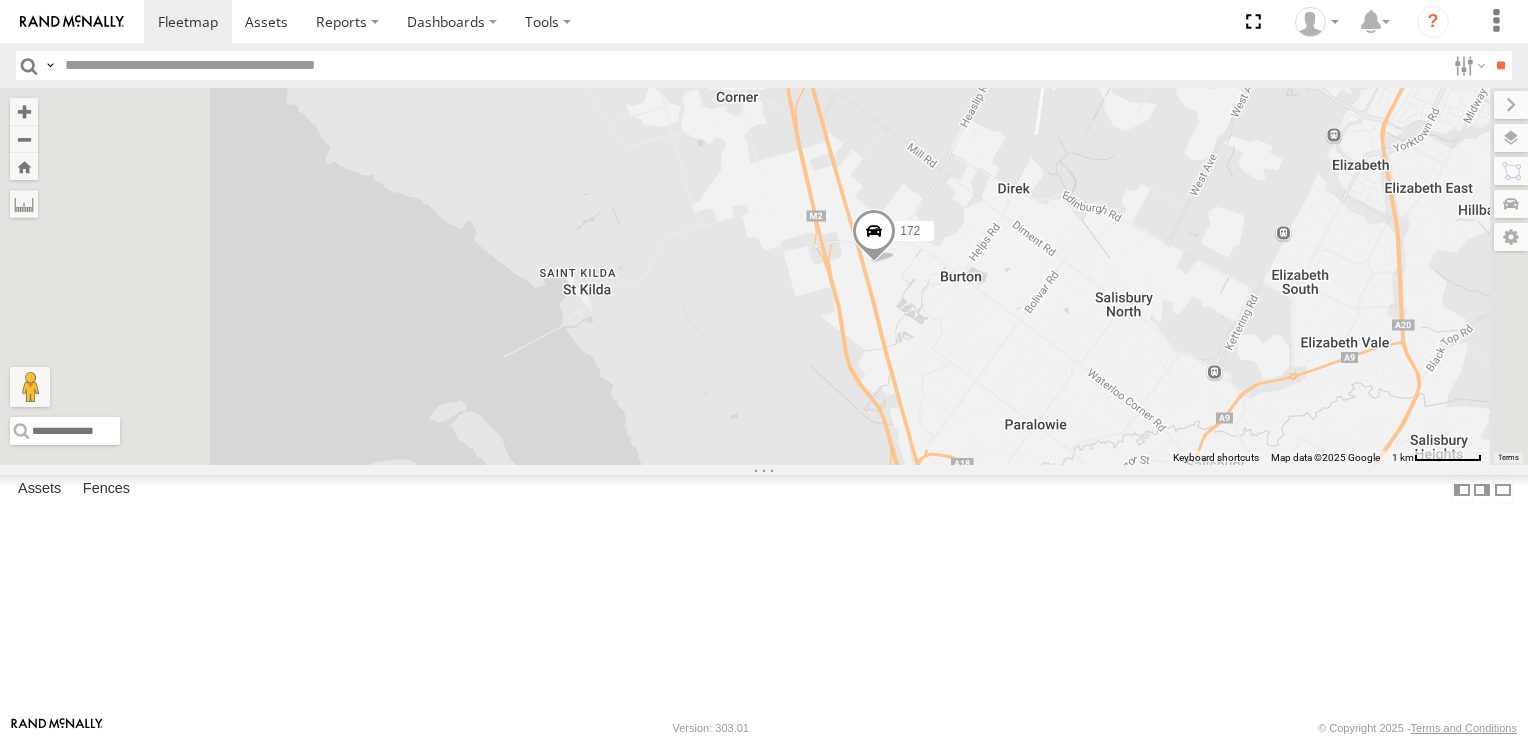 drag, startPoint x: 962, startPoint y: 394, endPoint x: 903, endPoint y: 242, distance: 163.04907 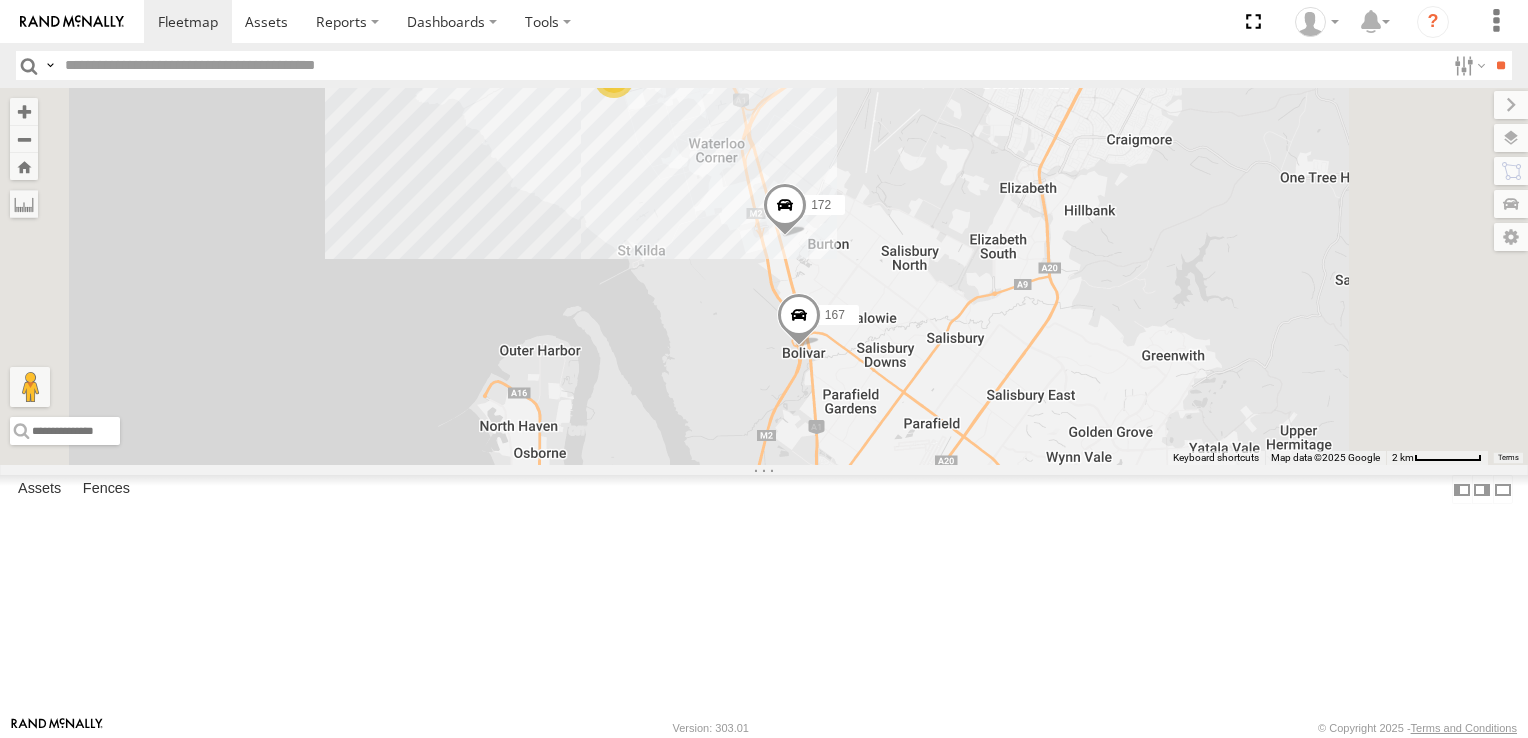 click on "2" at bounding box center (614, 78) 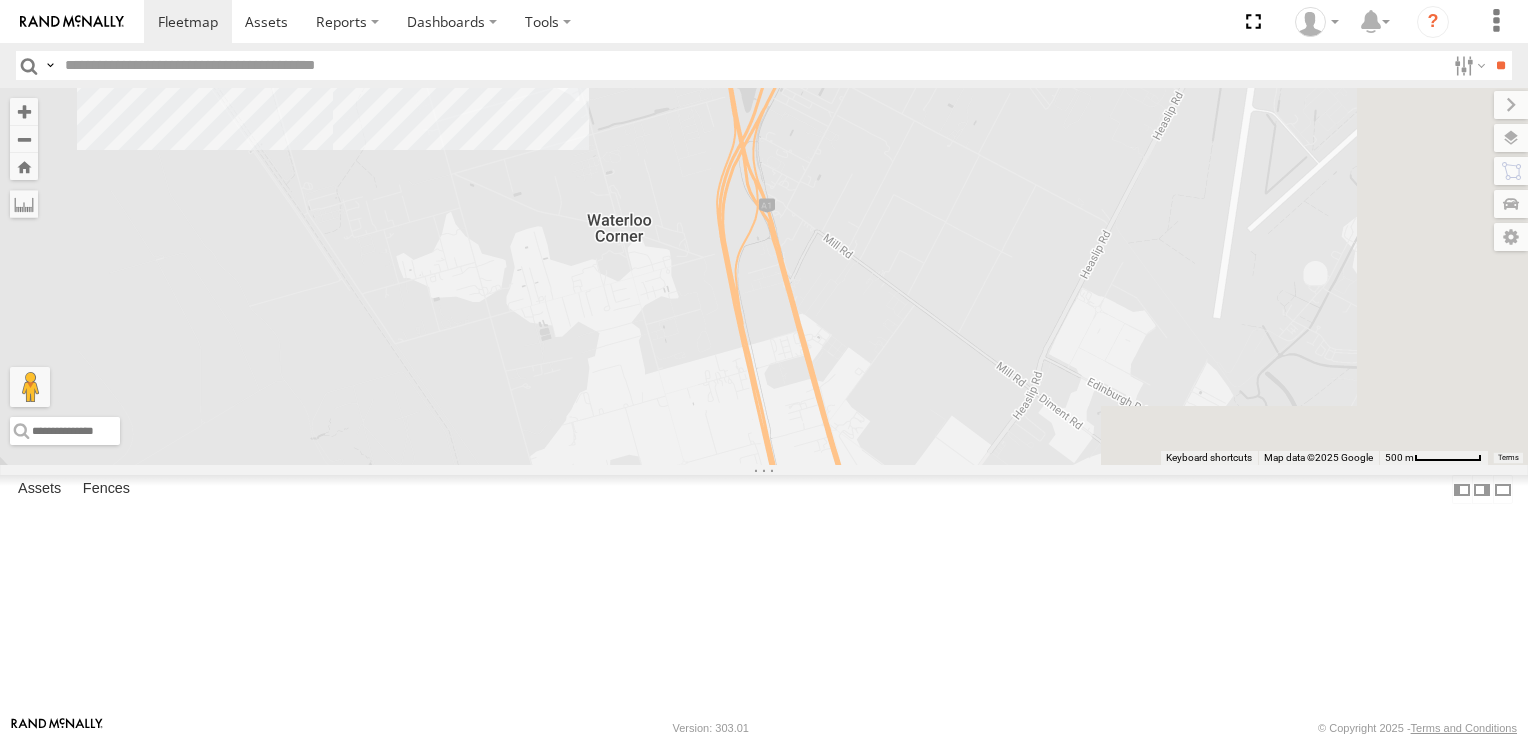 drag, startPoint x: 1261, startPoint y: 583, endPoint x: 600, endPoint y: 182, distance: 773.1248 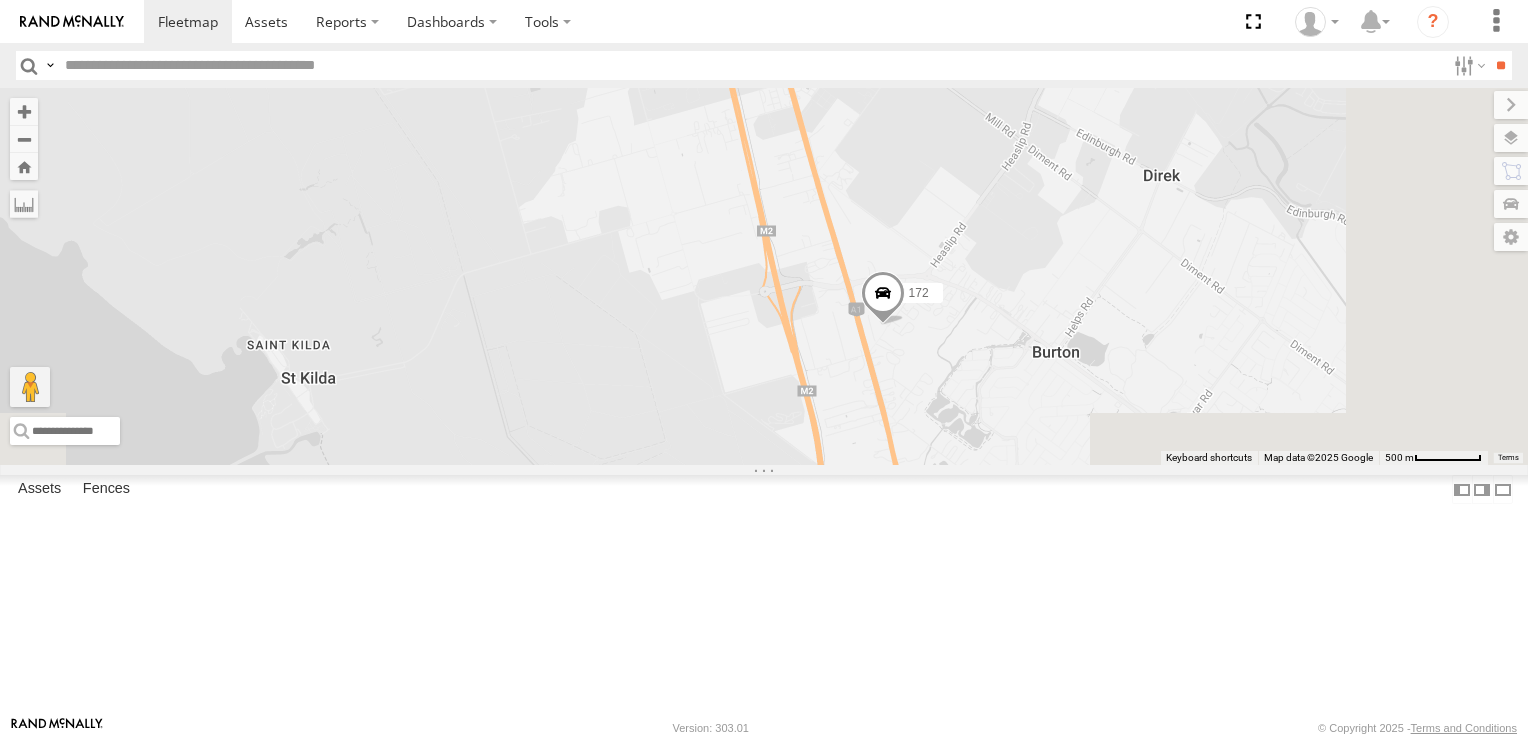 drag, startPoint x: 688, startPoint y: 426, endPoint x: 712, endPoint y: 72, distance: 354.81262 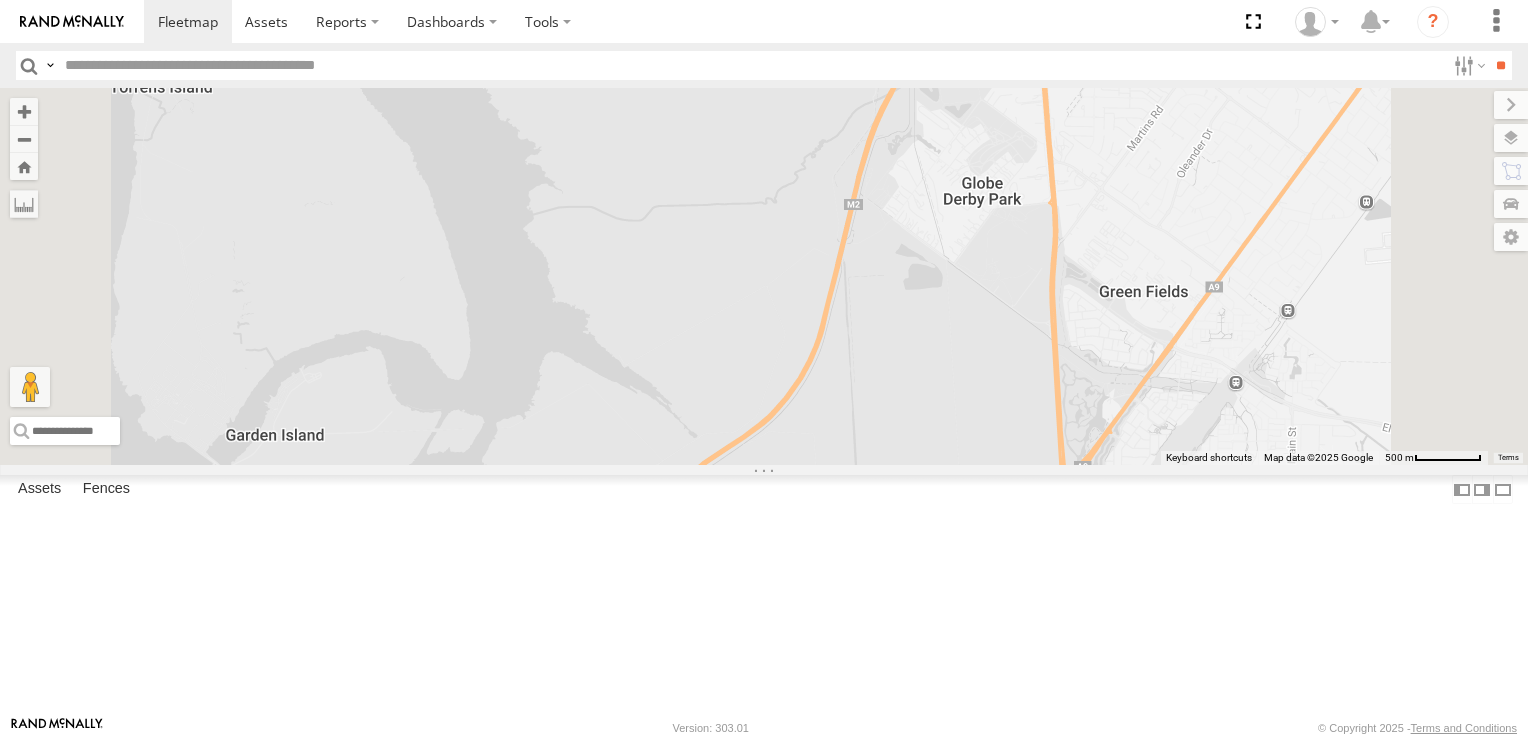 drag, startPoint x: 793, startPoint y: 311, endPoint x: 638, endPoint y: 96, distance: 265.04718 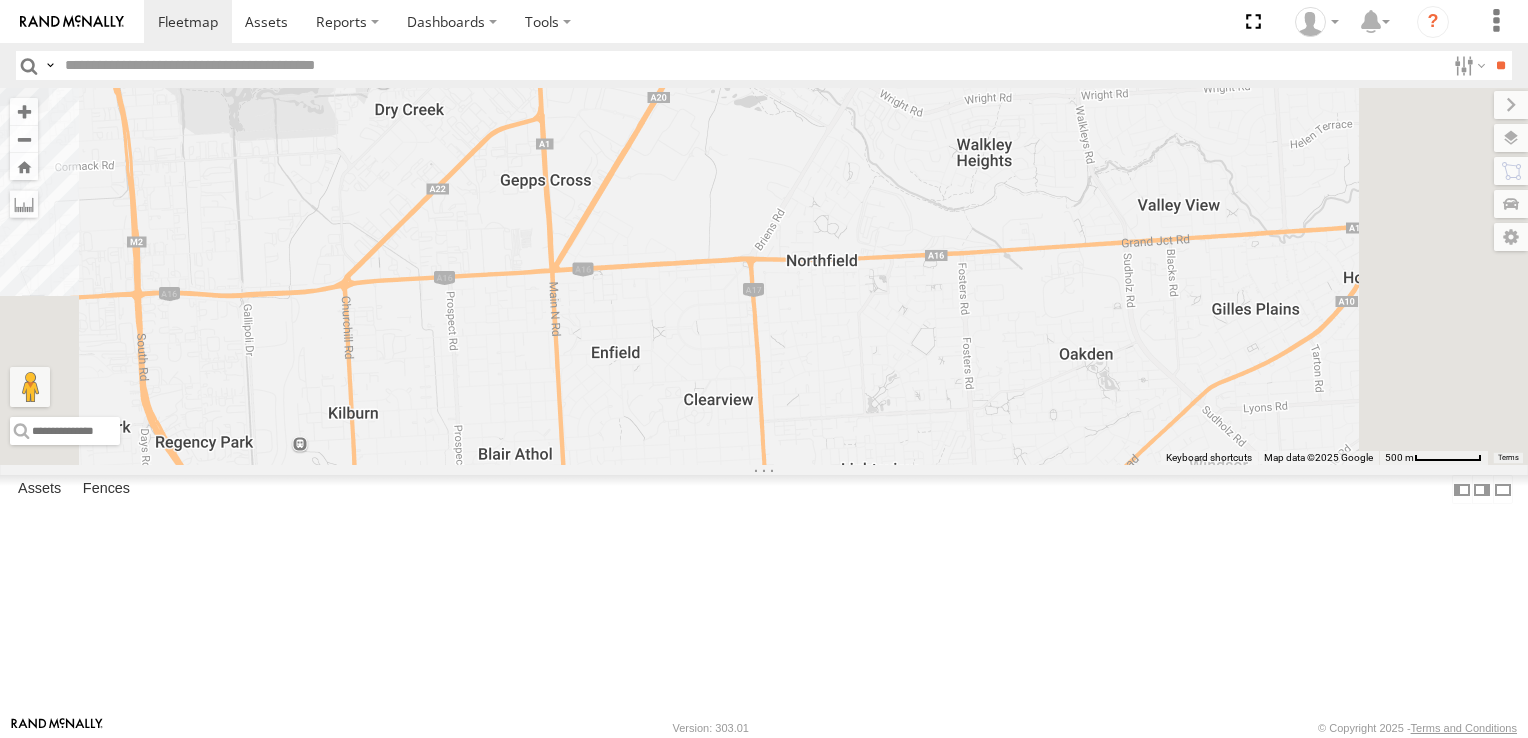click on "169 172 167 2" at bounding box center (764, 276) 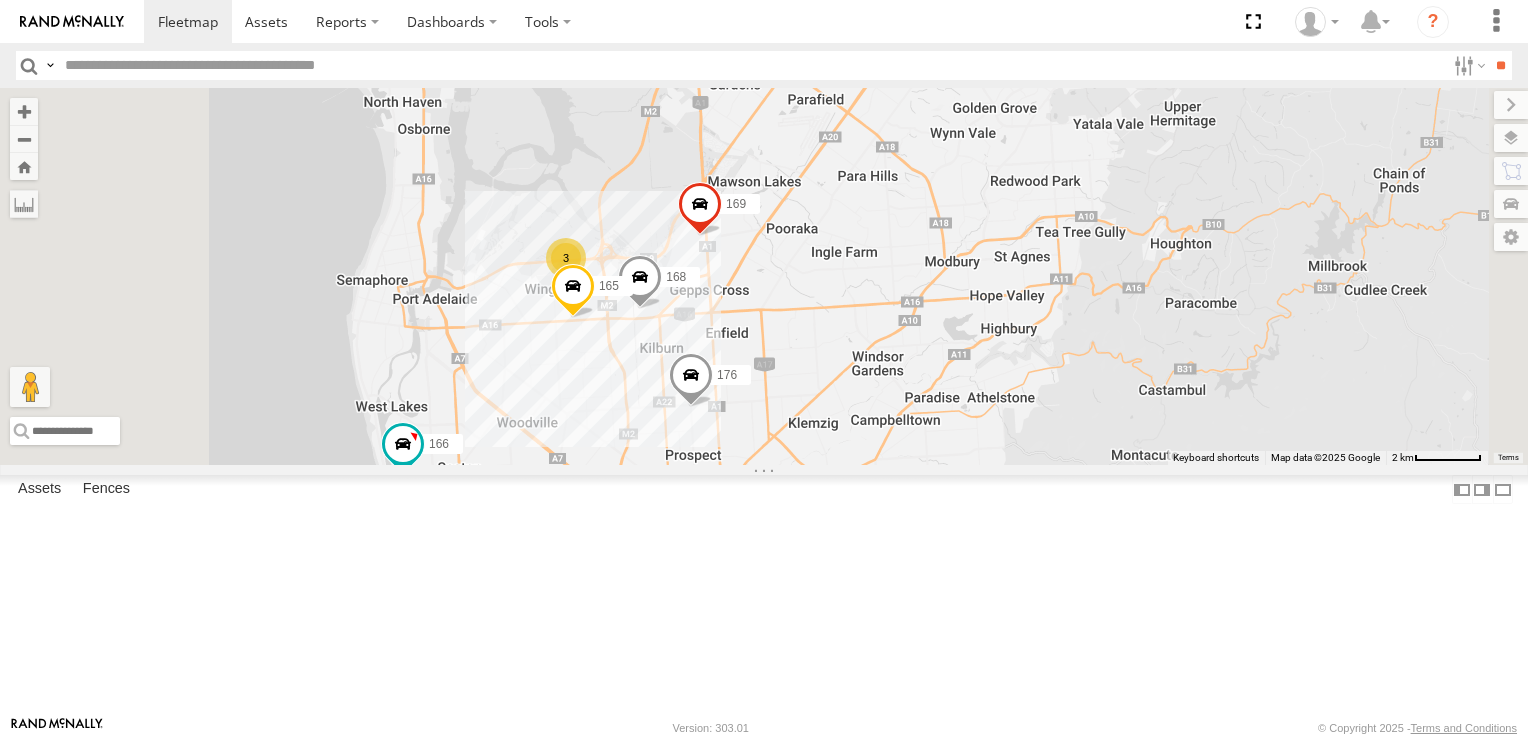 drag, startPoint x: 1212, startPoint y: 270, endPoint x: 1187, endPoint y: 519, distance: 250.25188 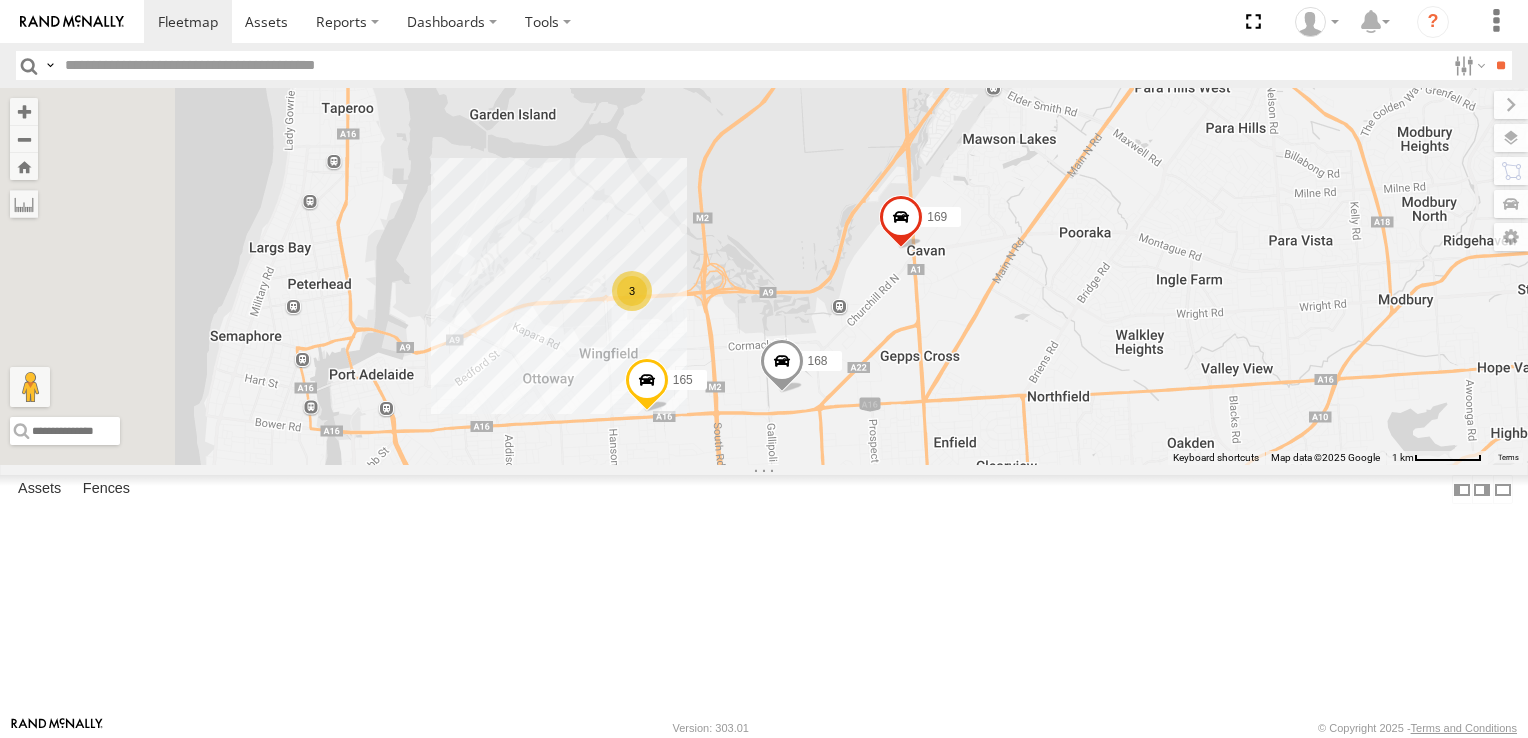 drag, startPoint x: 979, startPoint y: 452, endPoint x: 1304, endPoint y: 570, distance: 345.75858 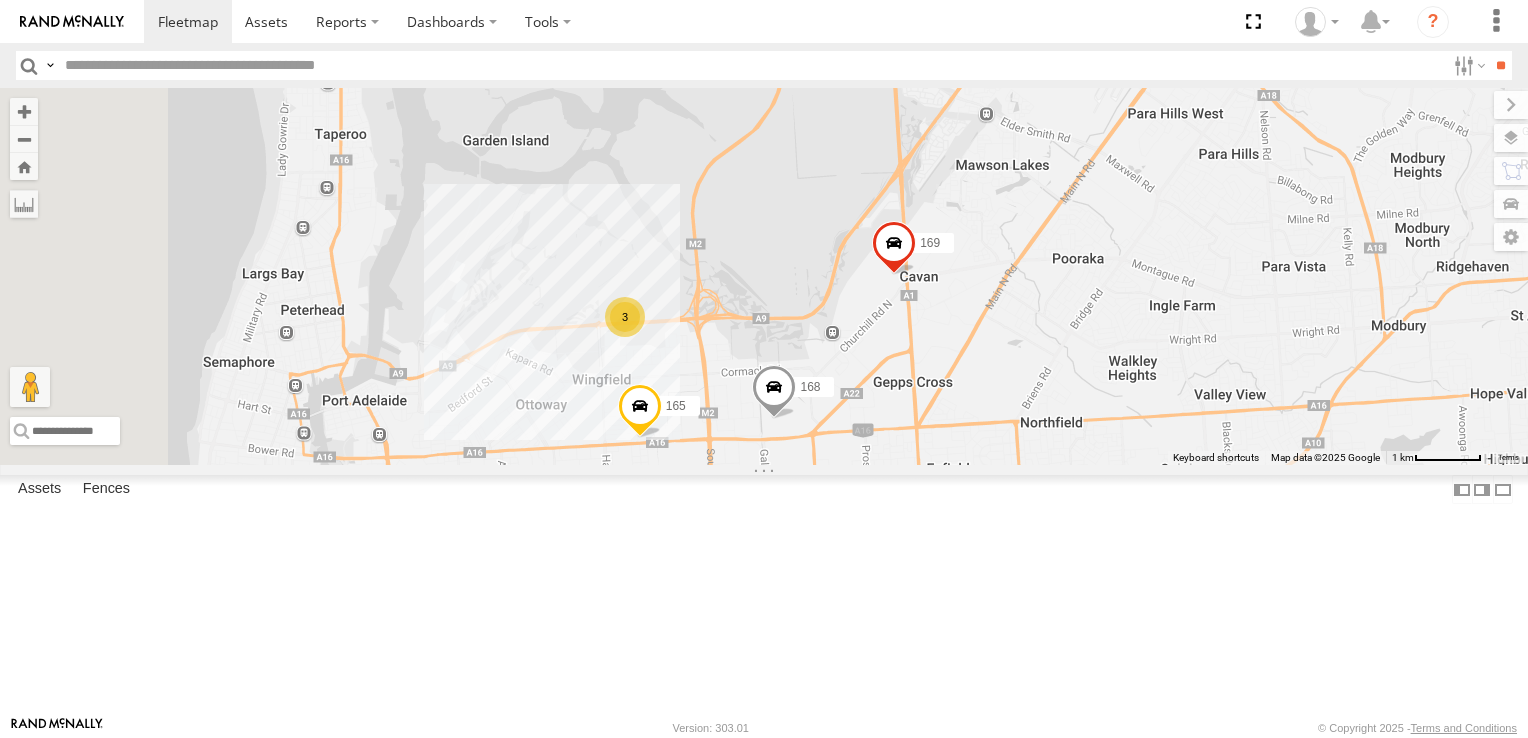 drag, startPoint x: 1305, startPoint y: 388, endPoint x: 1265, endPoint y: 530, distance: 147.52628 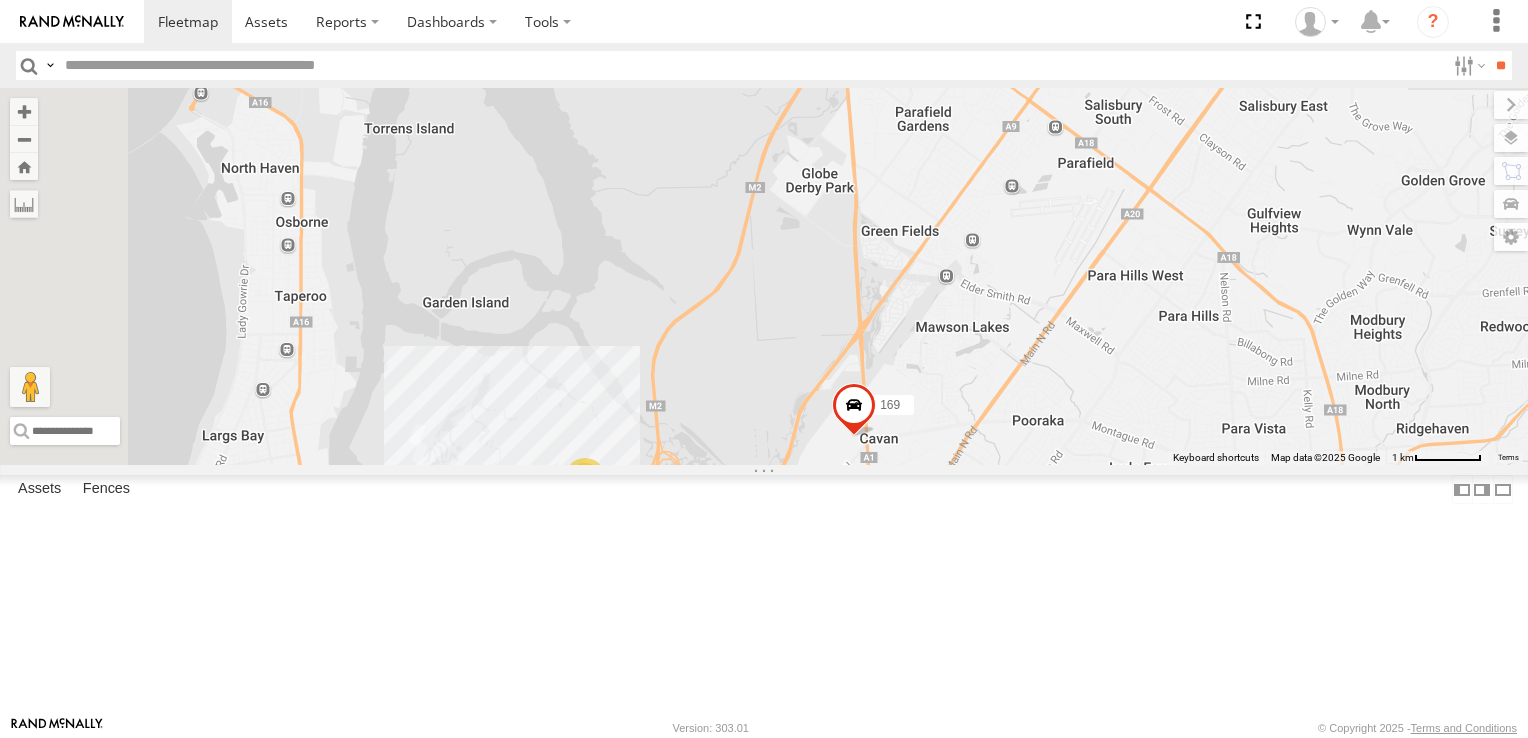 drag, startPoint x: 1229, startPoint y: 534, endPoint x: 1224, endPoint y: 578, distance: 44.28318 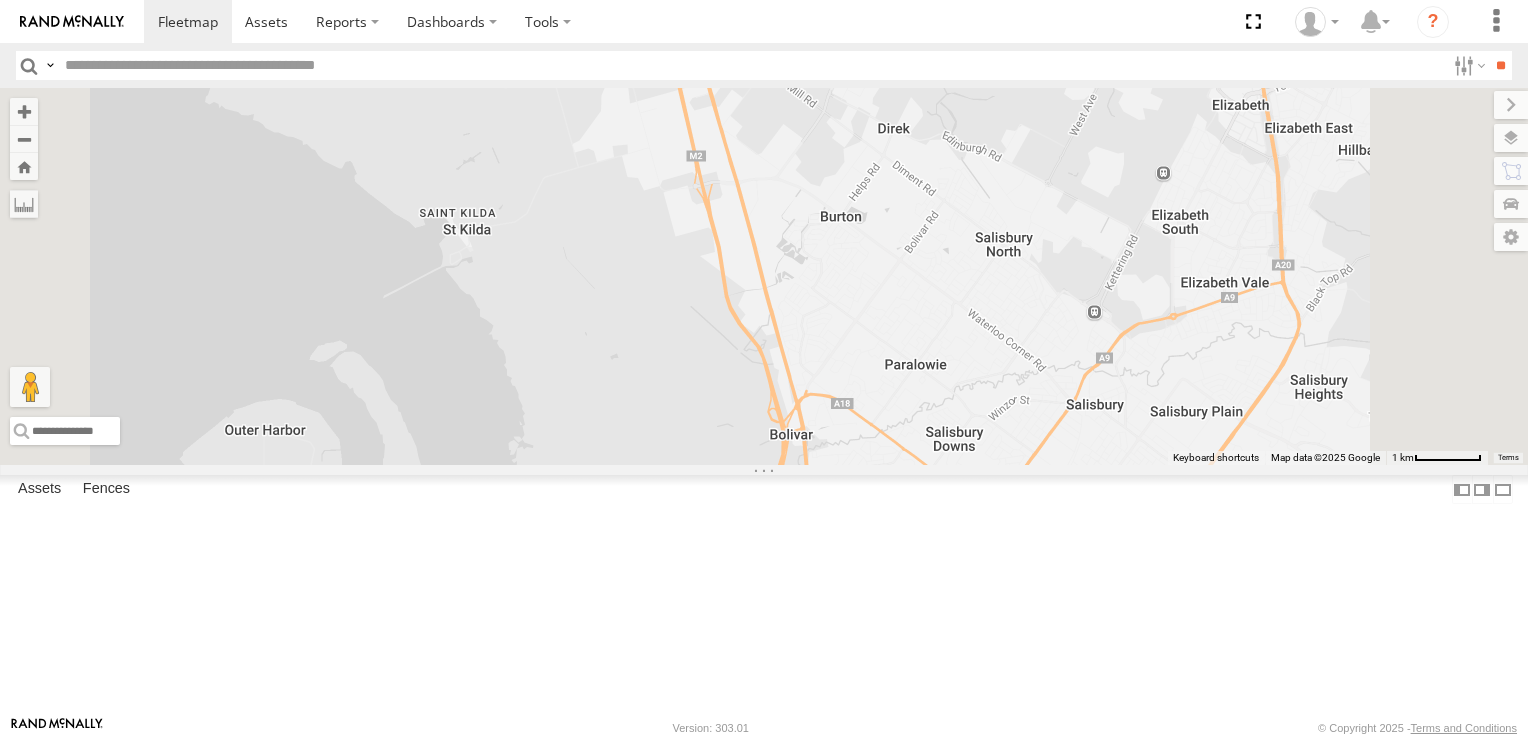 drag, startPoint x: 1233, startPoint y: 490, endPoint x: 1273, endPoint y: 632, distance: 147.52628 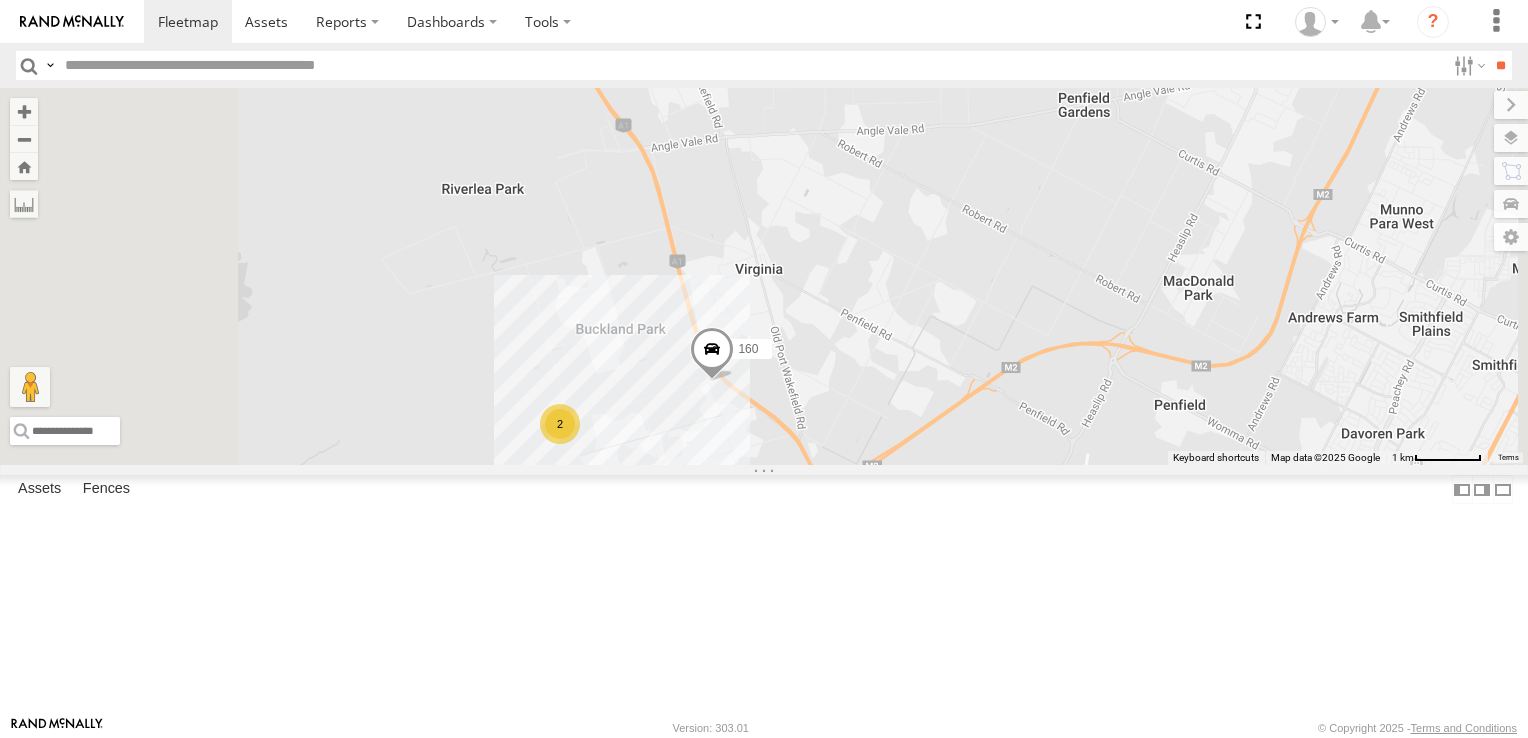 click on "2" at bounding box center (560, 424) 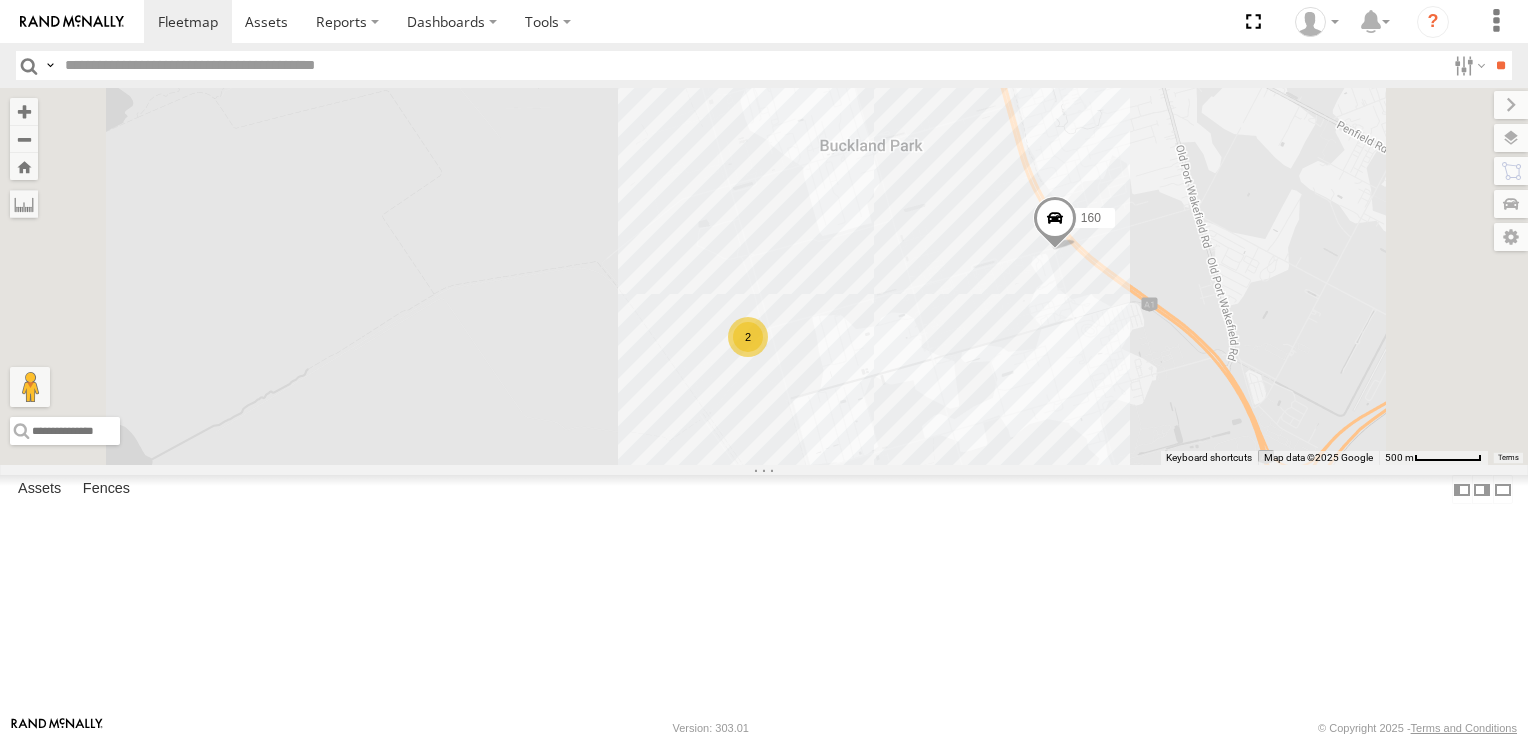 drag, startPoint x: 1185, startPoint y: 515, endPoint x: 928, endPoint y: 235, distance: 380.06445 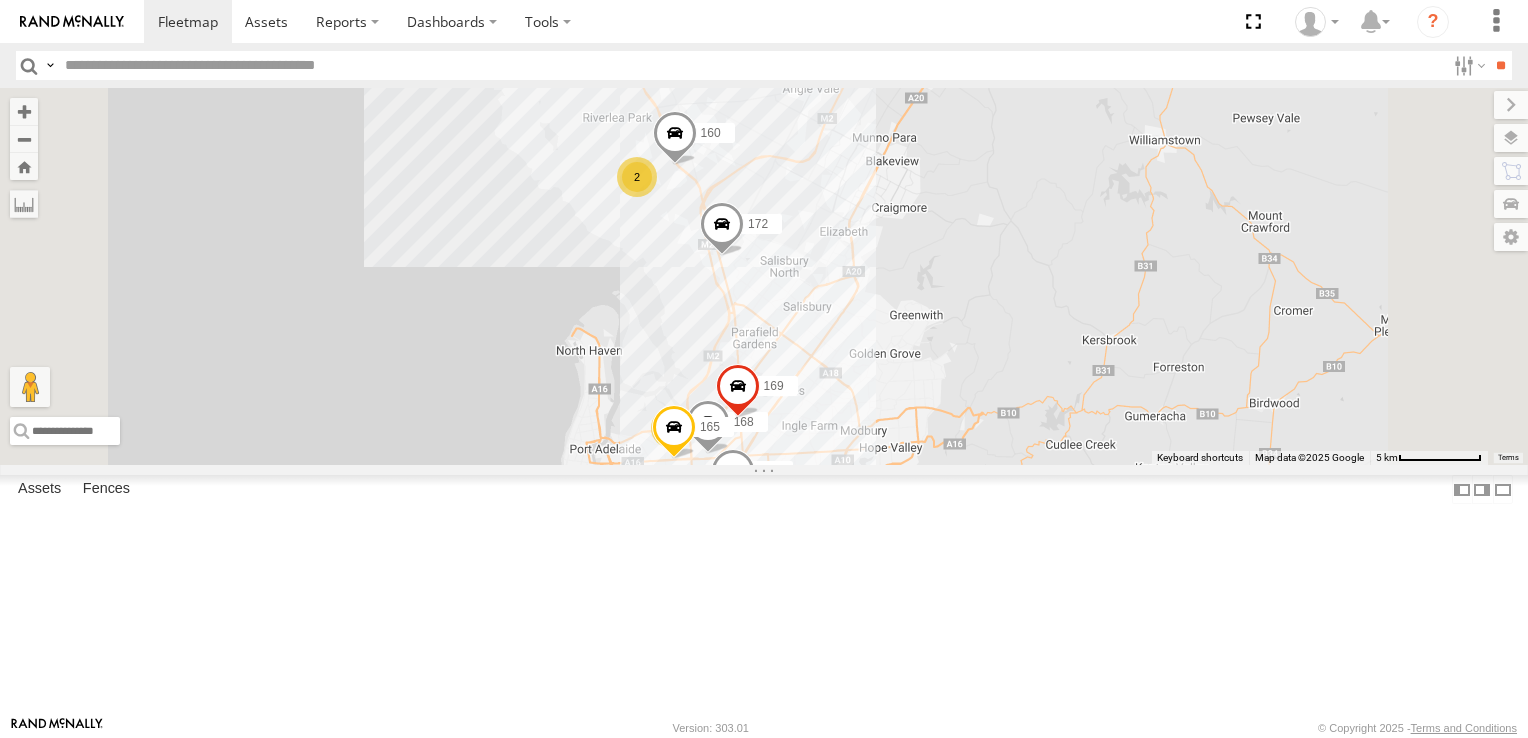 drag, startPoint x: 1160, startPoint y: 470, endPoint x: 1160, endPoint y: 334, distance: 136 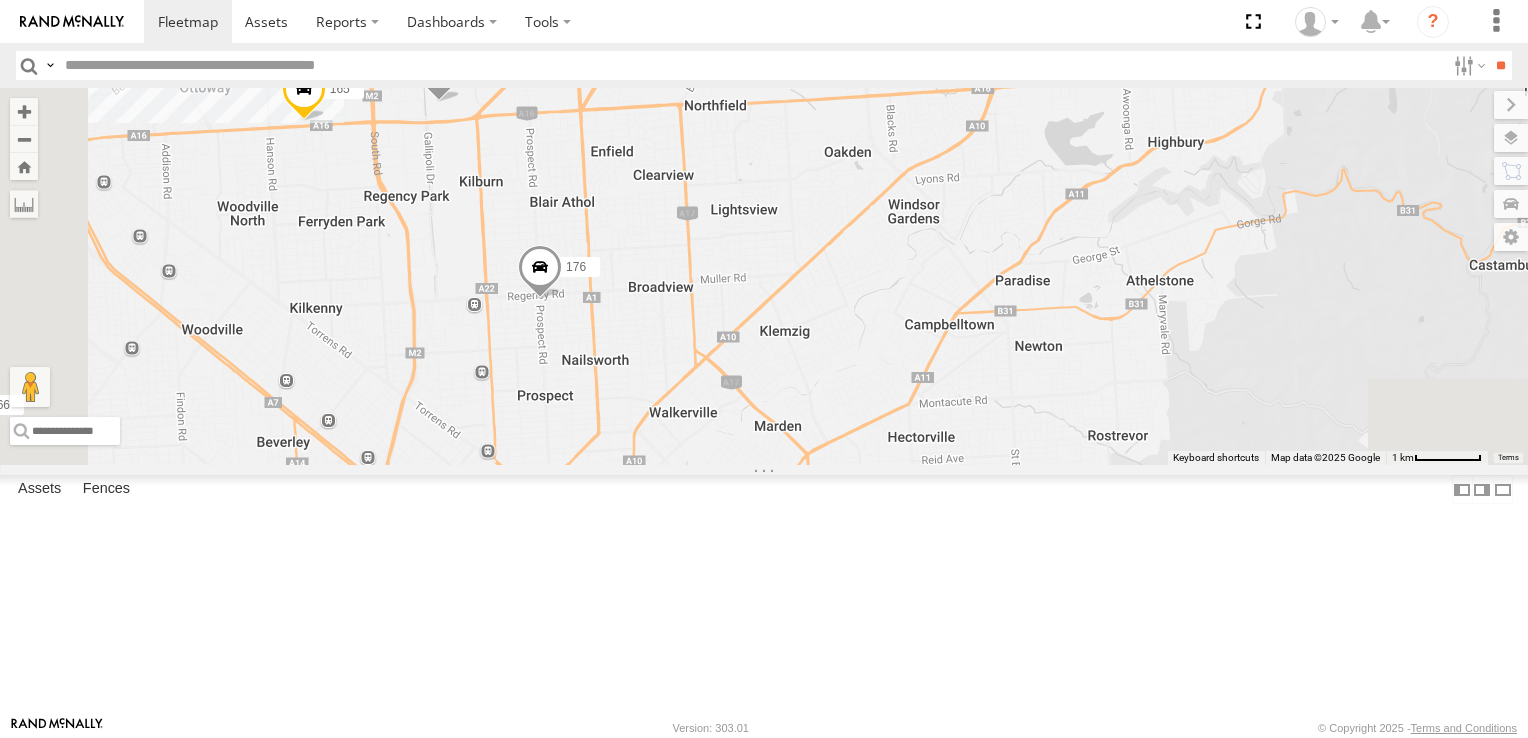 drag, startPoint x: 958, startPoint y: 499, endPoint x: 1092, endPoint y: 218, distance: 311.31494 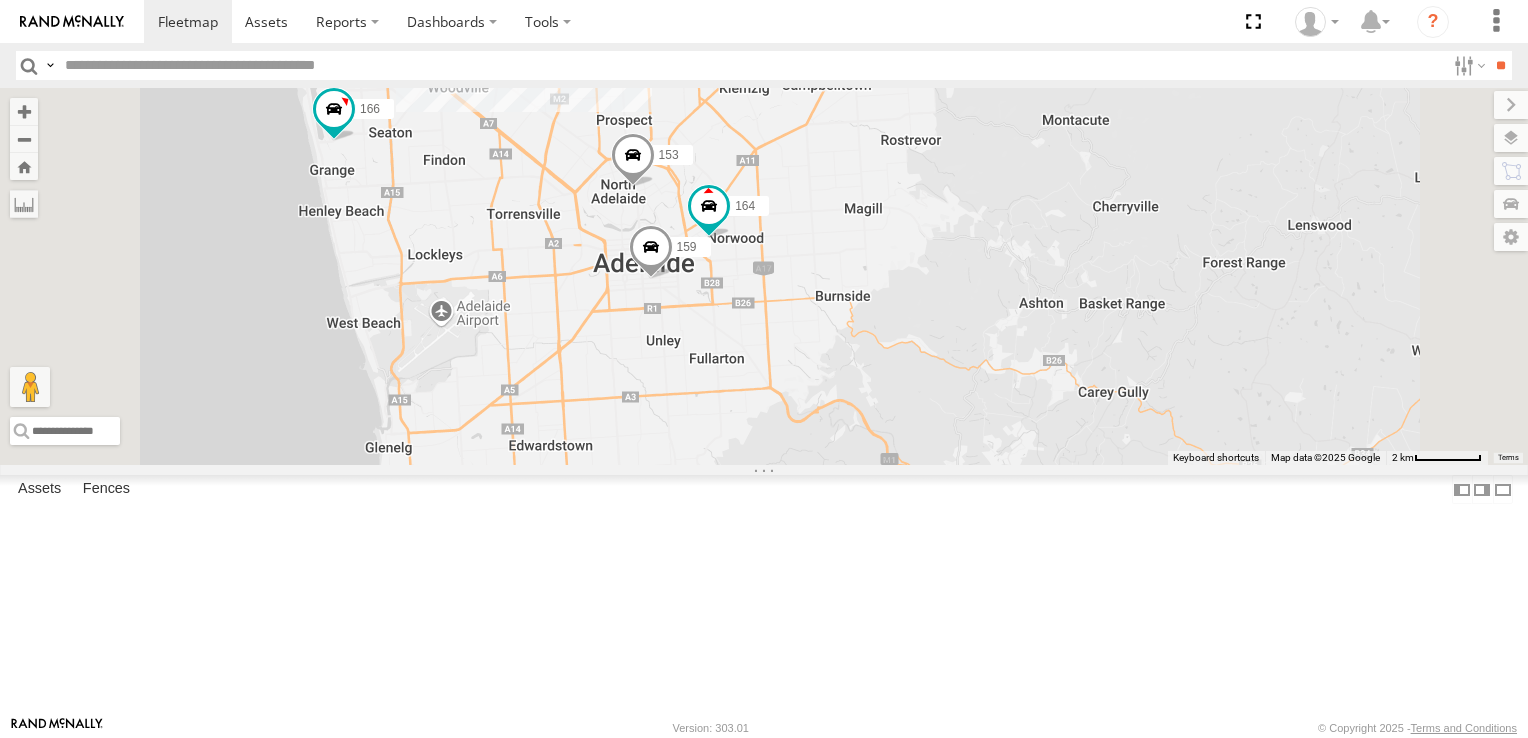 drag, startPoint x: 1192, startPoint y: 533, endPoint x: 1093, endPoint y: 354, distance: 204.55318 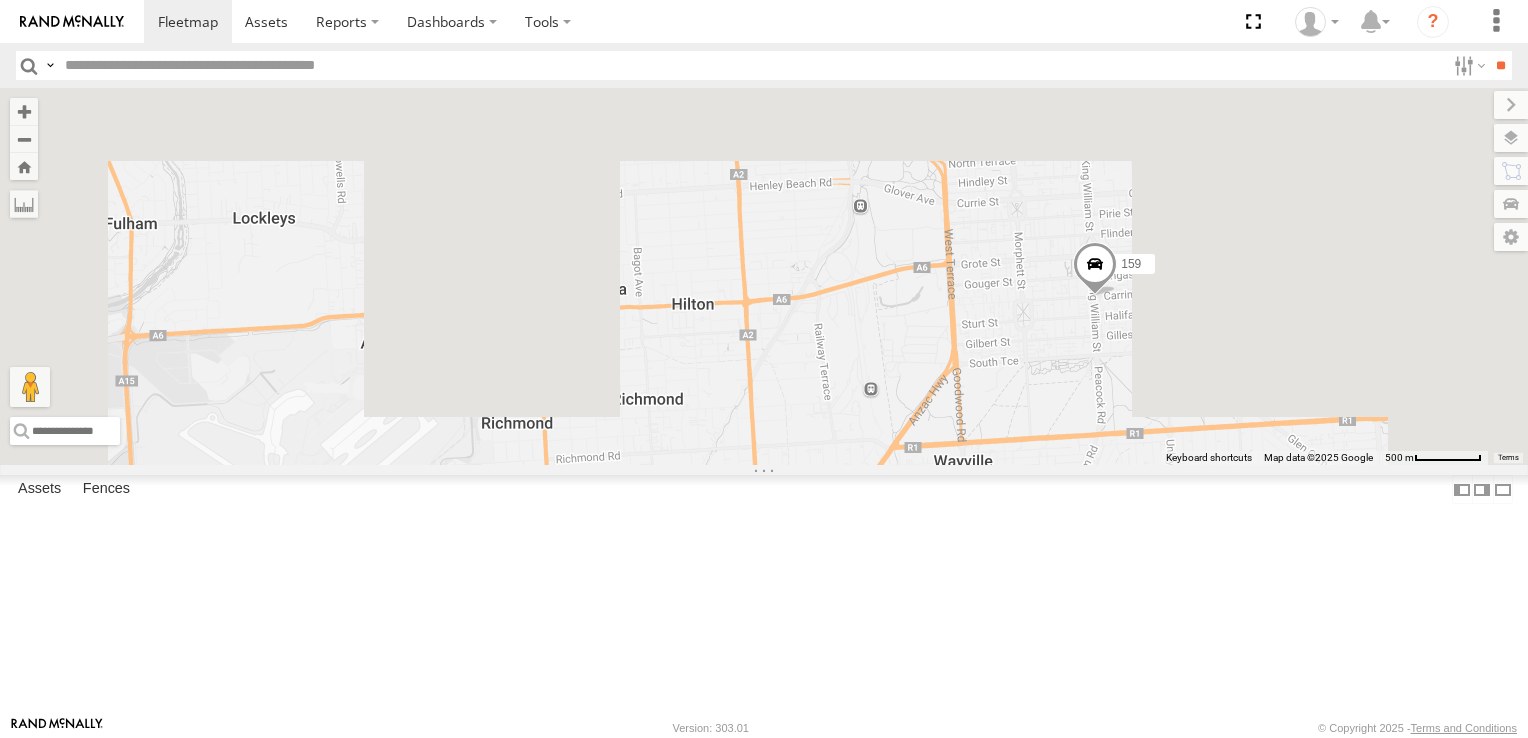 drag, startPoint x: 828, startPoint y: 214, endPoint x: 907, endPoint y: 743, distance: 534.86633 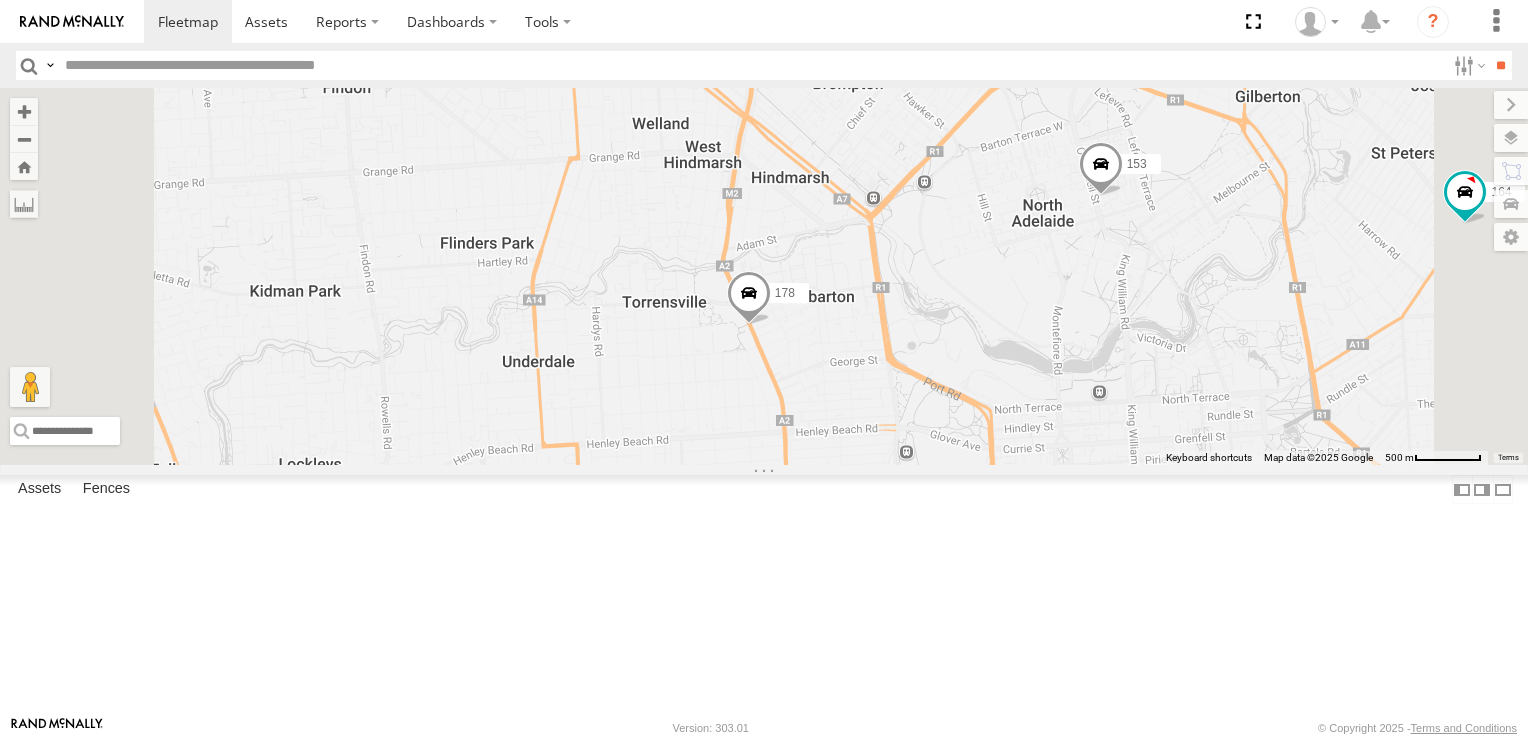 drag, startPoint x: 880, startPoint y: 462, endPoint x: 896, endPoint y: 713, distance: 251.50945 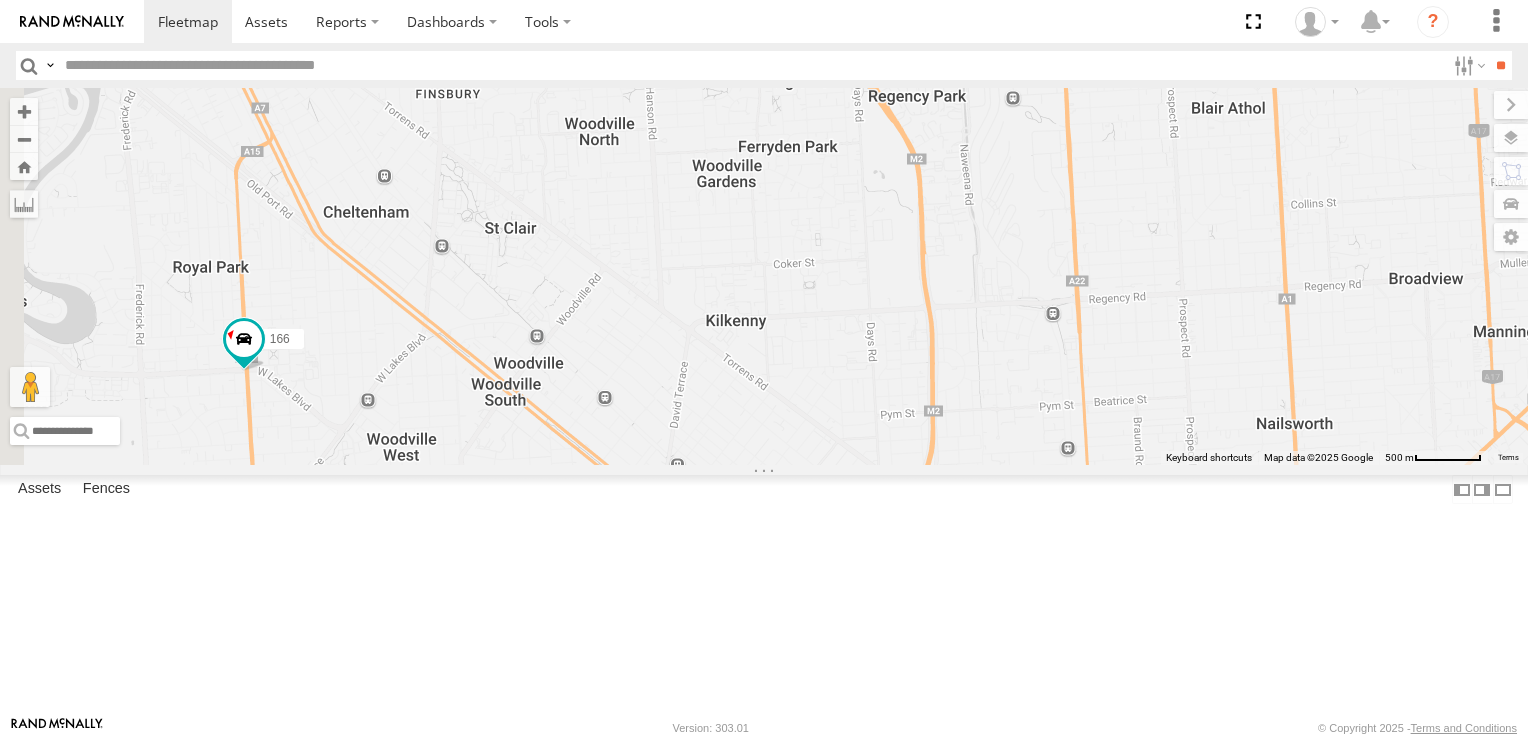 drag, startPoint x: 1005, startPoint y: 628, endPoint x: 1000, endPoint y: 746, distance: 118.10589 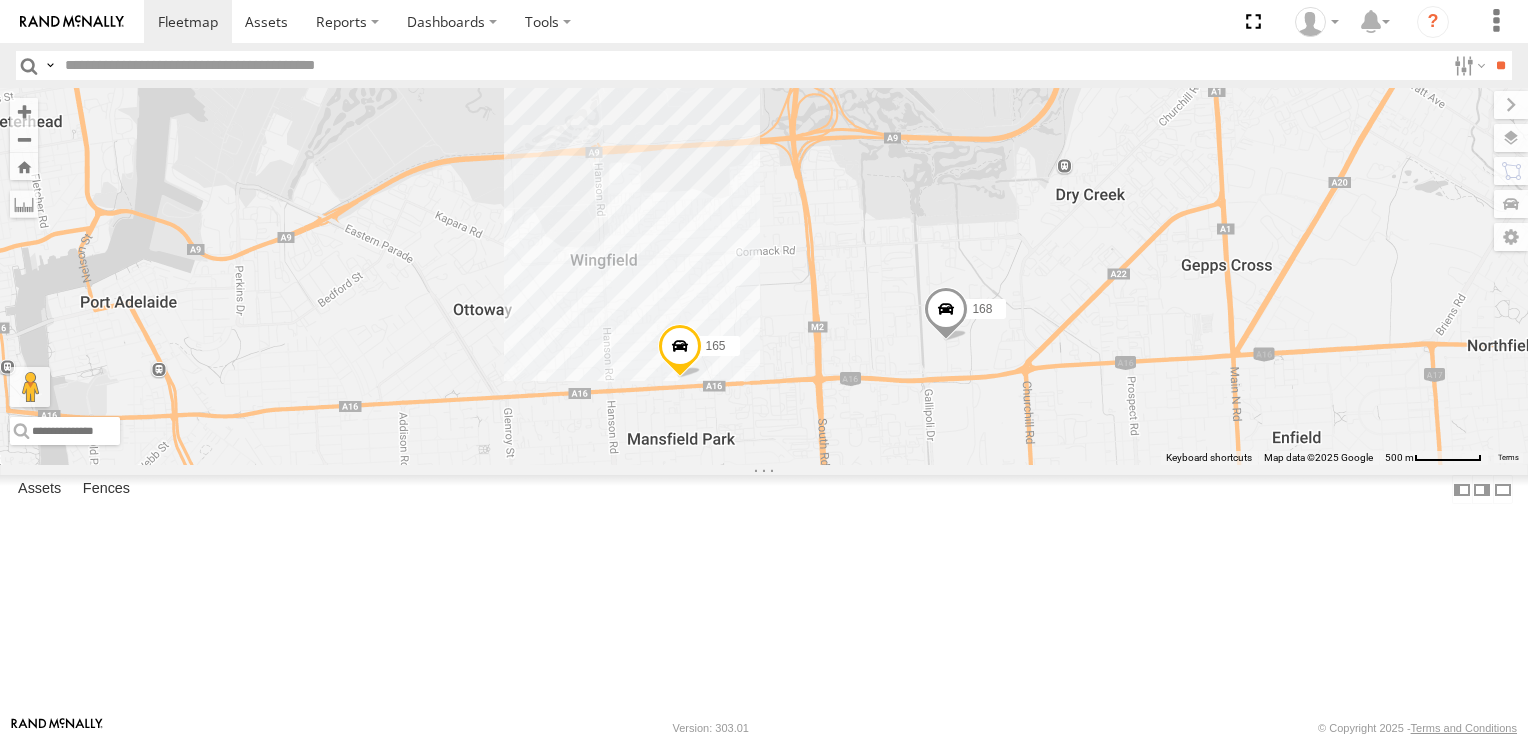 drag, startPoint x: 932, startPoint y: 446, endPoint x: 867, endPoint y: 789, distance: 349.10458 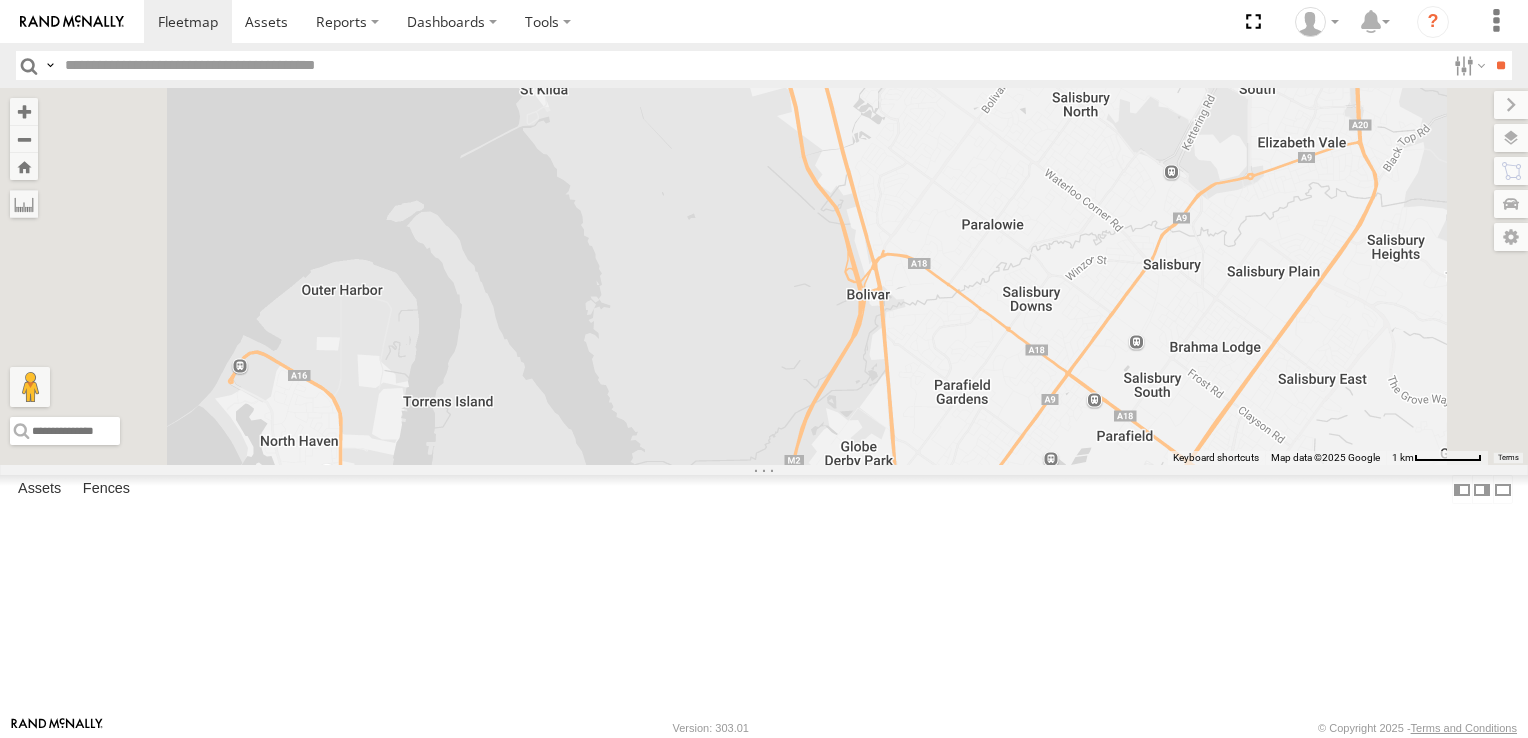 drag, startPoint x: 1116, startPoint y: 327, endPoint x: 1066, endPoint y: 788, distance: 463.70358 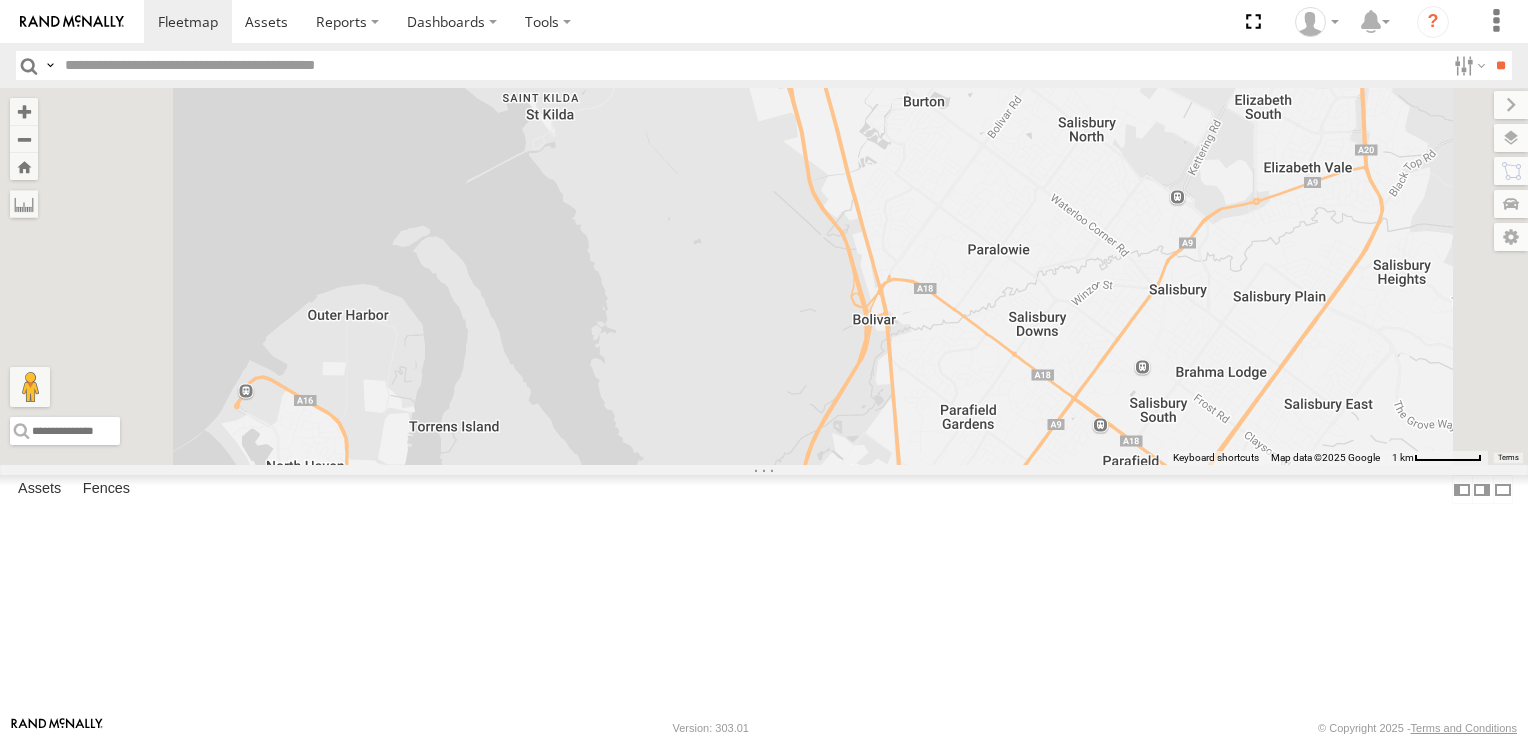 drag, startPoint x: 1072, startPoint y: 372, endPoint x: 1080, endPoint y: 401, distance: 30.083218 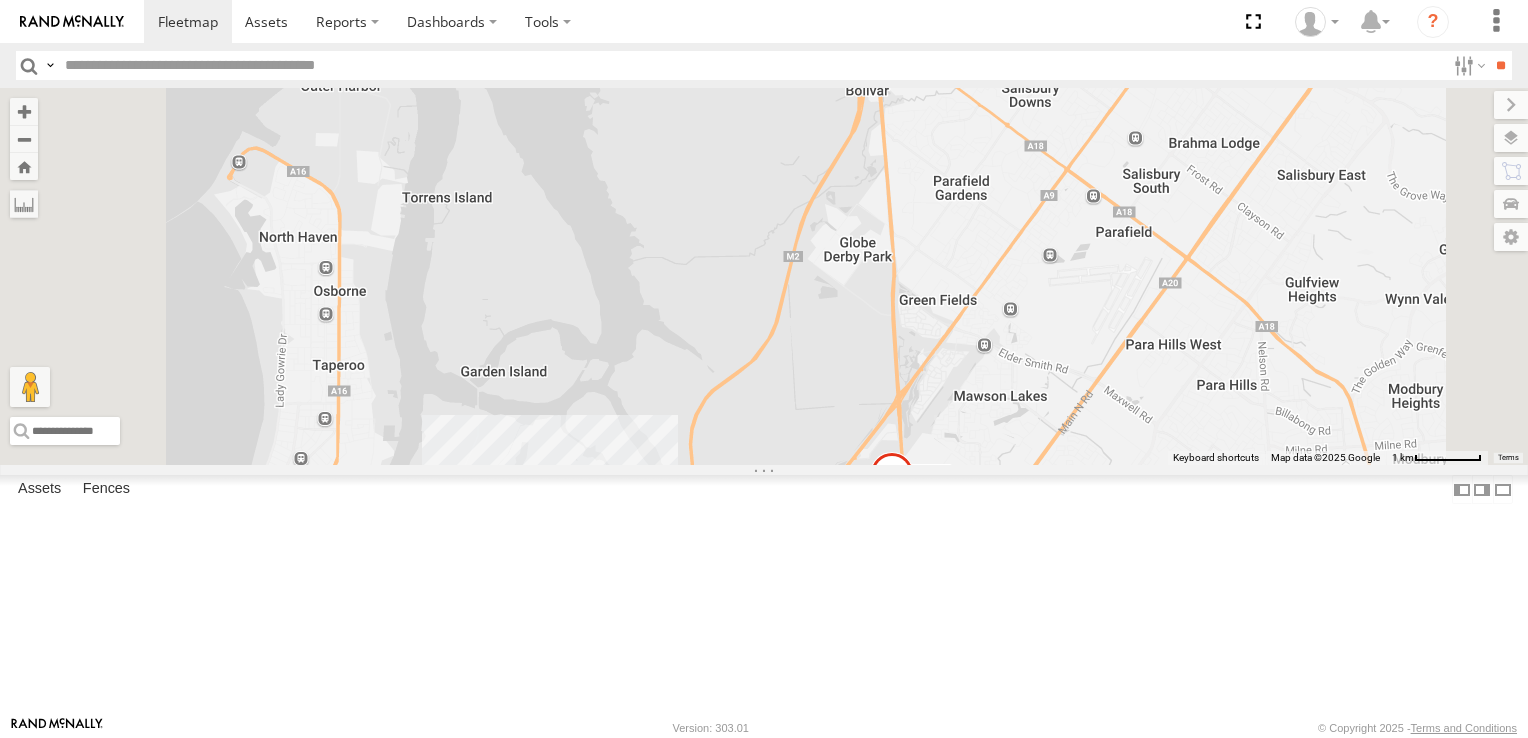 drag, startPoint x: 1053, startPoint y: 540, endPoint x: 1046, endPoint y: 238, distance: 302.08112 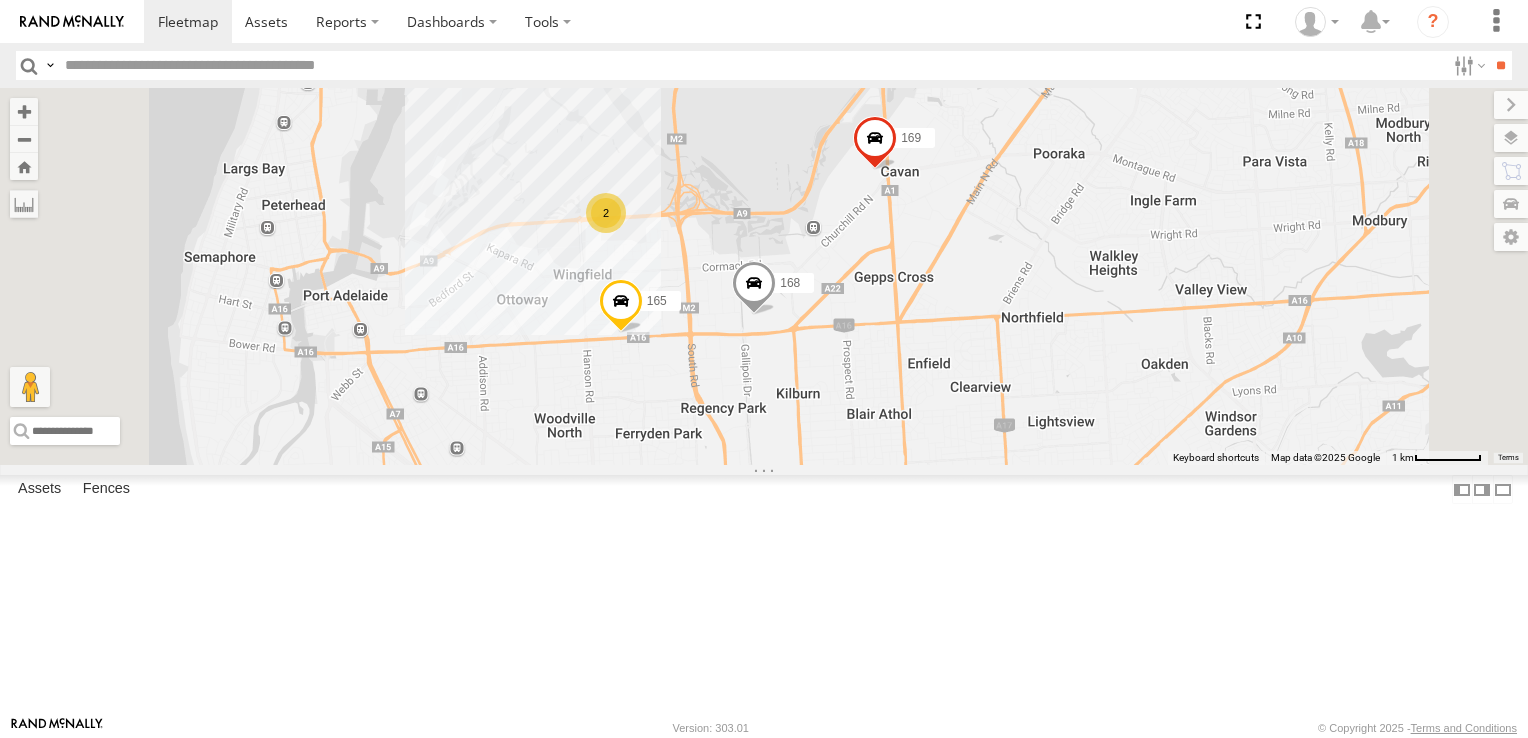 click on "178 168 159 164 166 165 153 176 169 2 172 160" at bounding box center (764, 276) 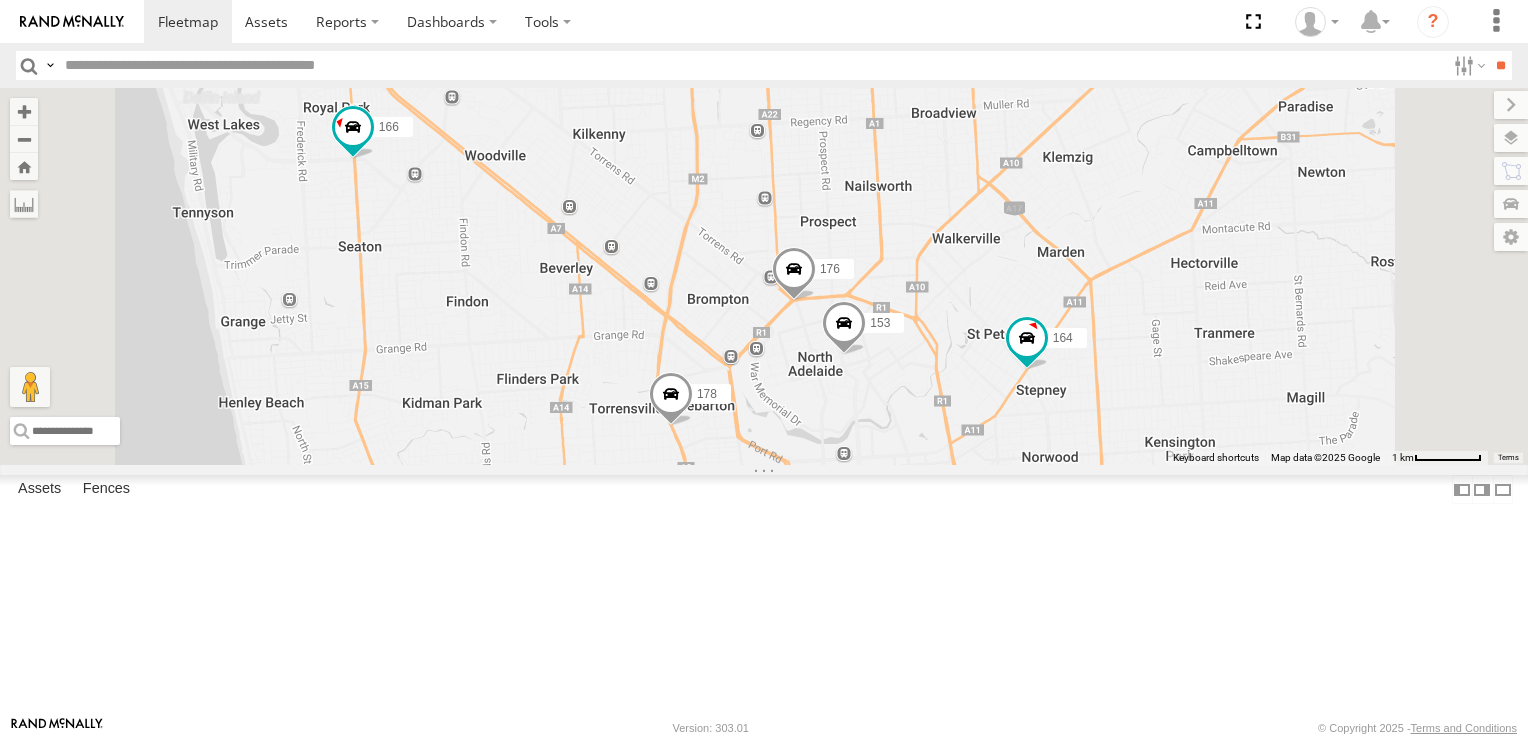 drag, startPoint x: 1012, startPoint y: 353, endPoint x: 991, endPoint y: 415, distance: 65.459915 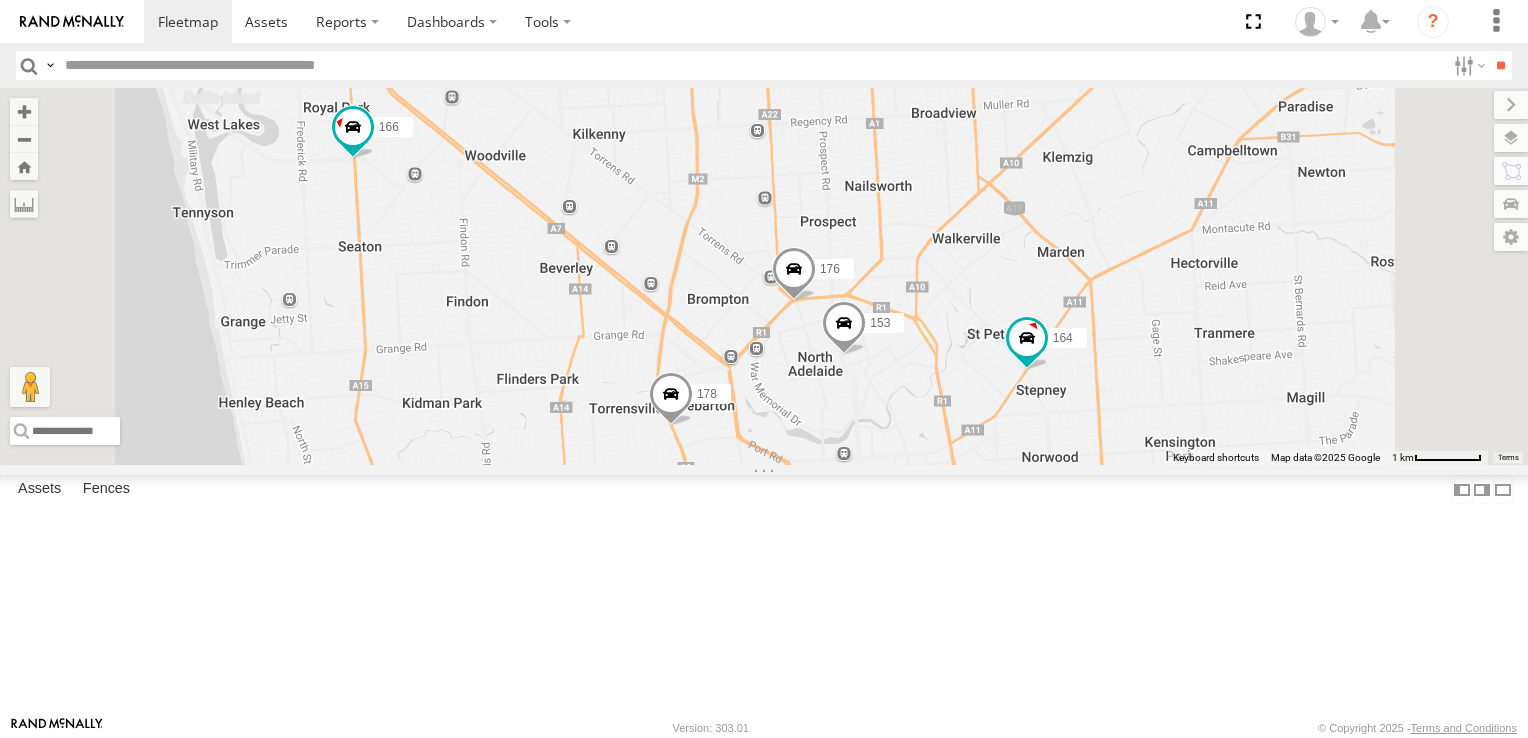 click at bounding box center (0, 0) 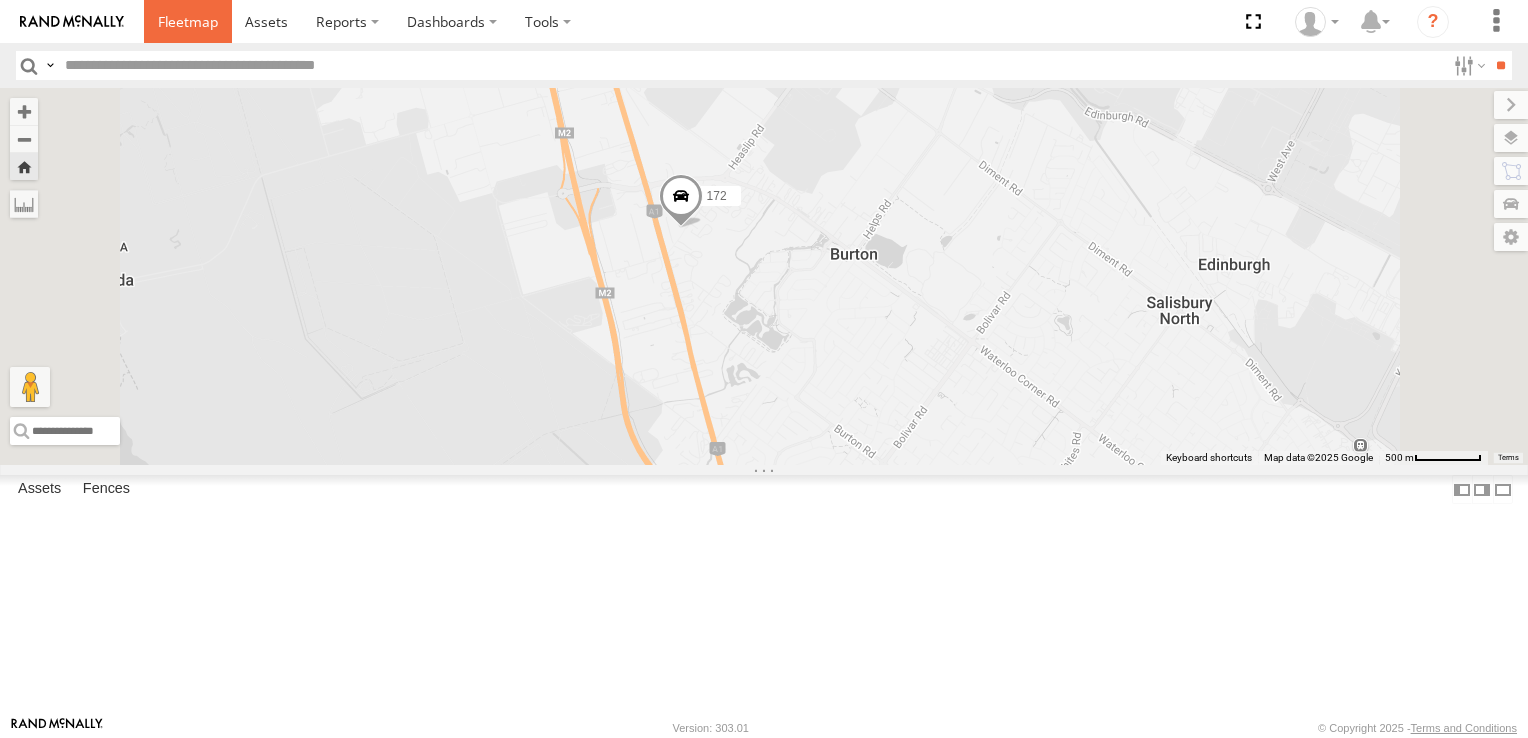 click at bounding box center (188, 21) 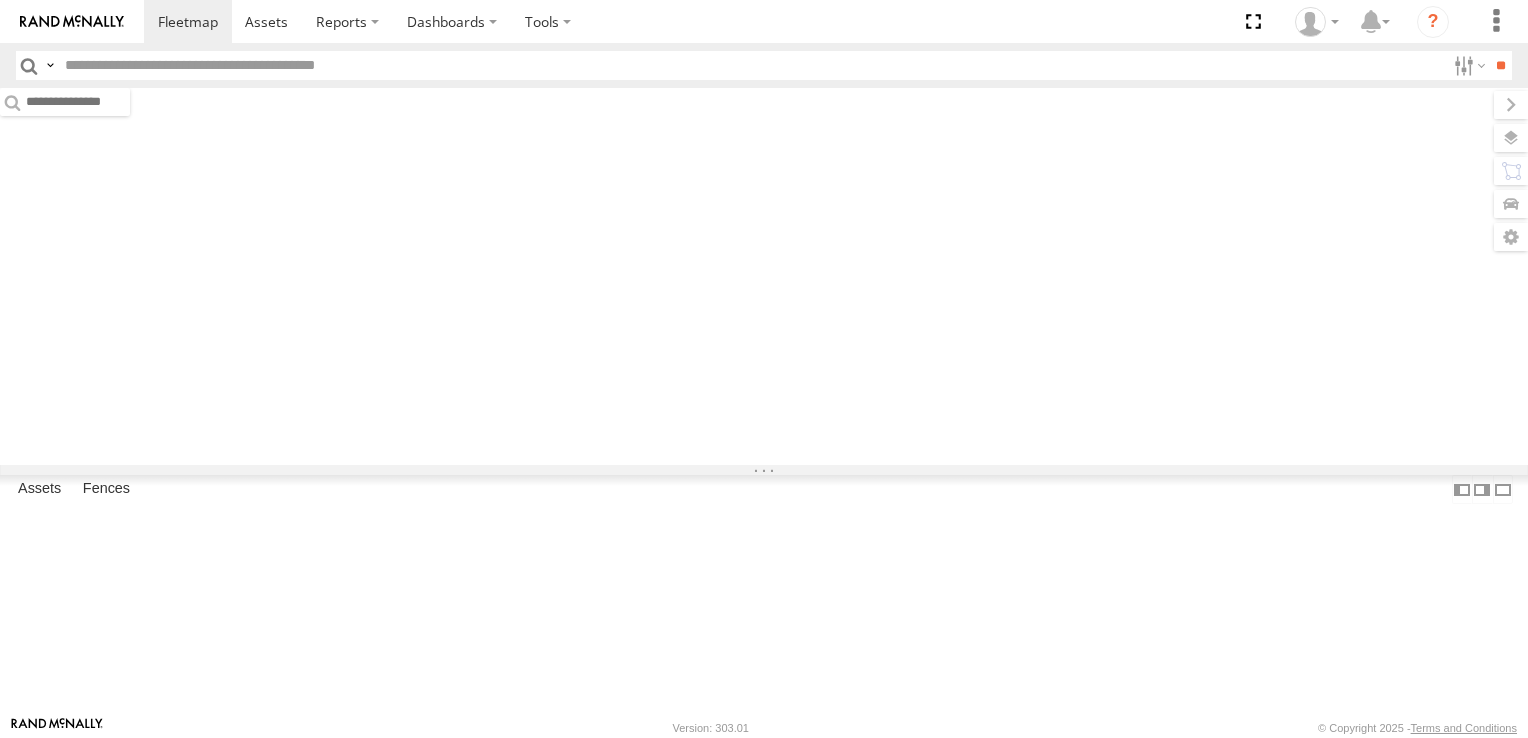 scroll, scrollTop: 0, scrollLeft: 0, axis: both 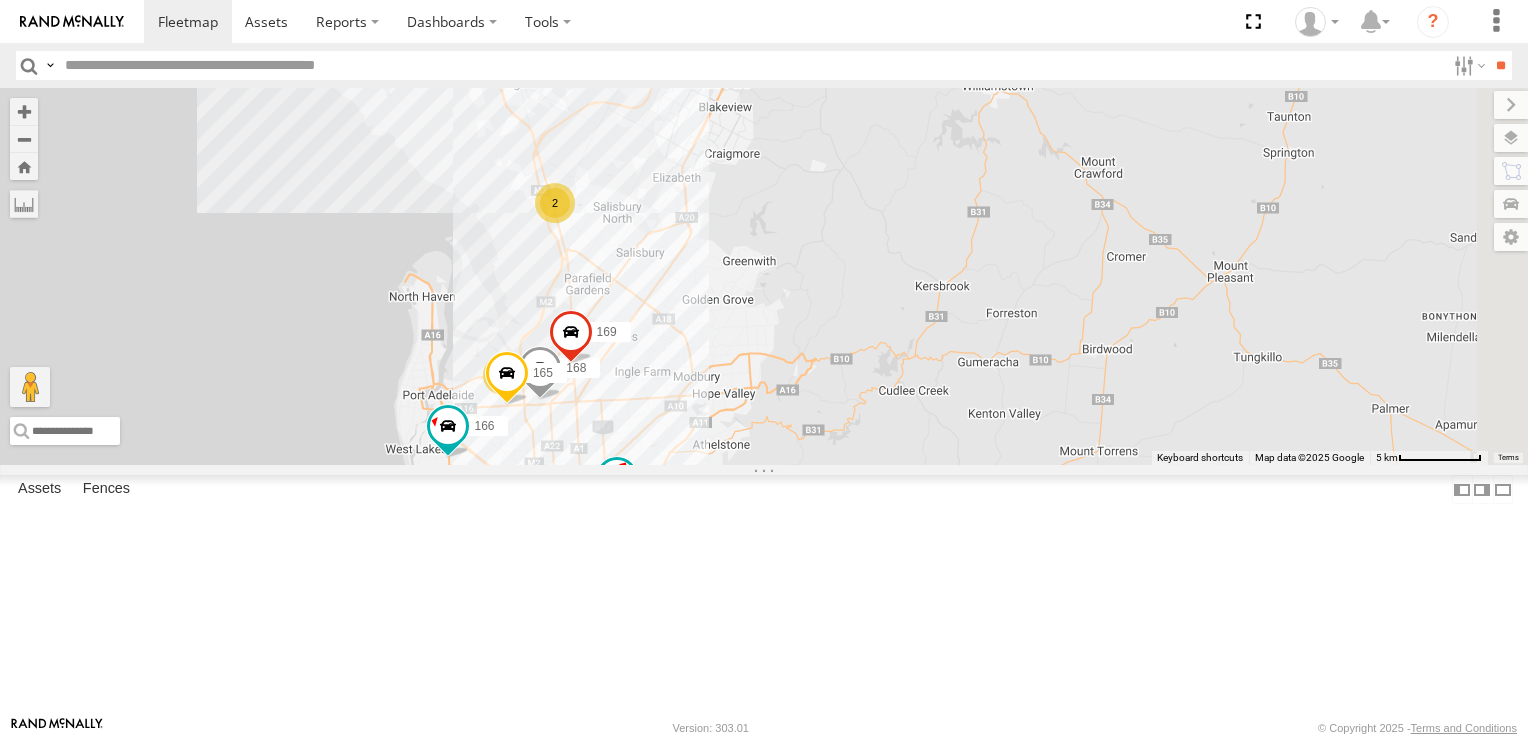 drag, startPoint x: 1379, startPoint y: 246, endPoint x: 740, endPoint y: 448, distance: 670.1679 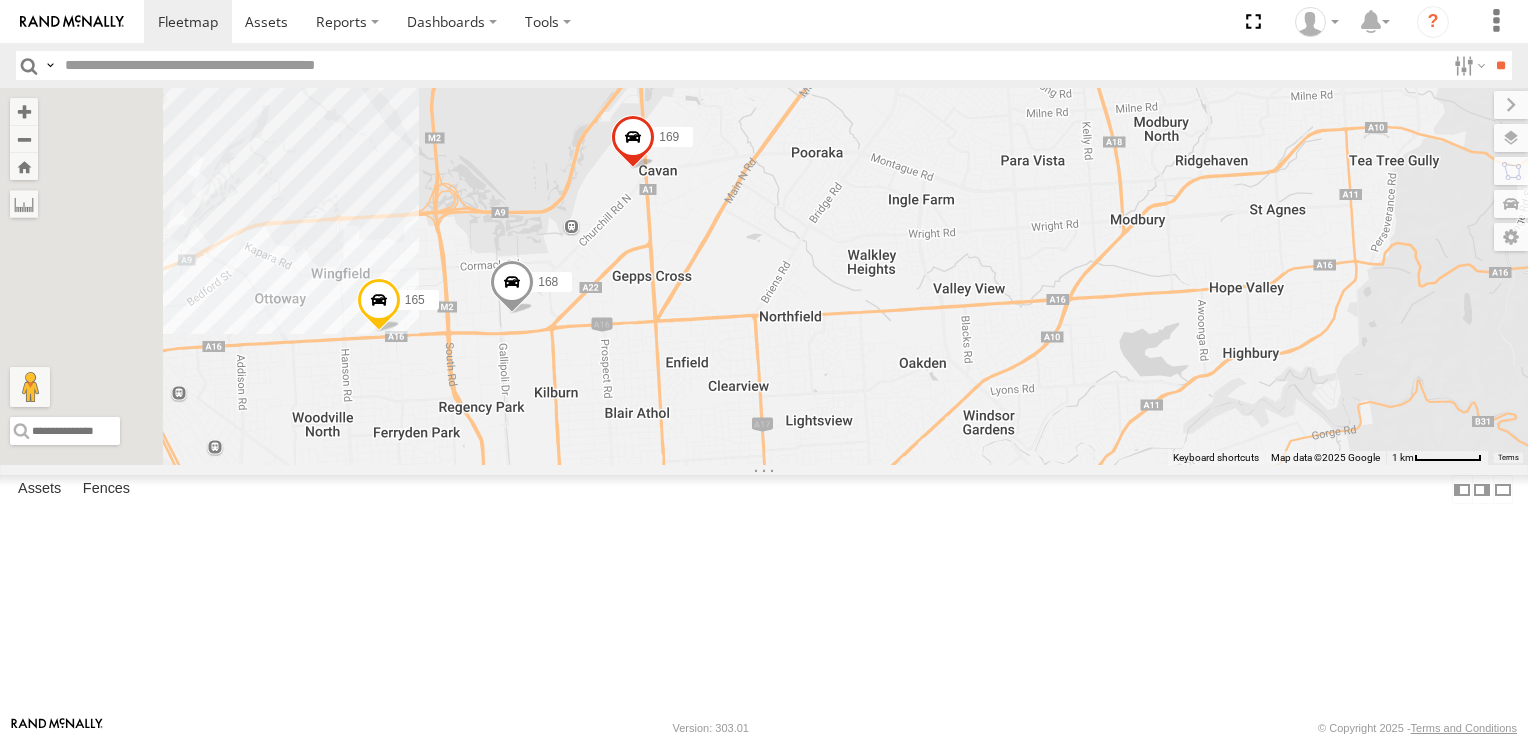 drag, startPoint x: 801, startPoint y: 434, endPoint x: 1030, endPoint y: 489, distance: 235.5122 